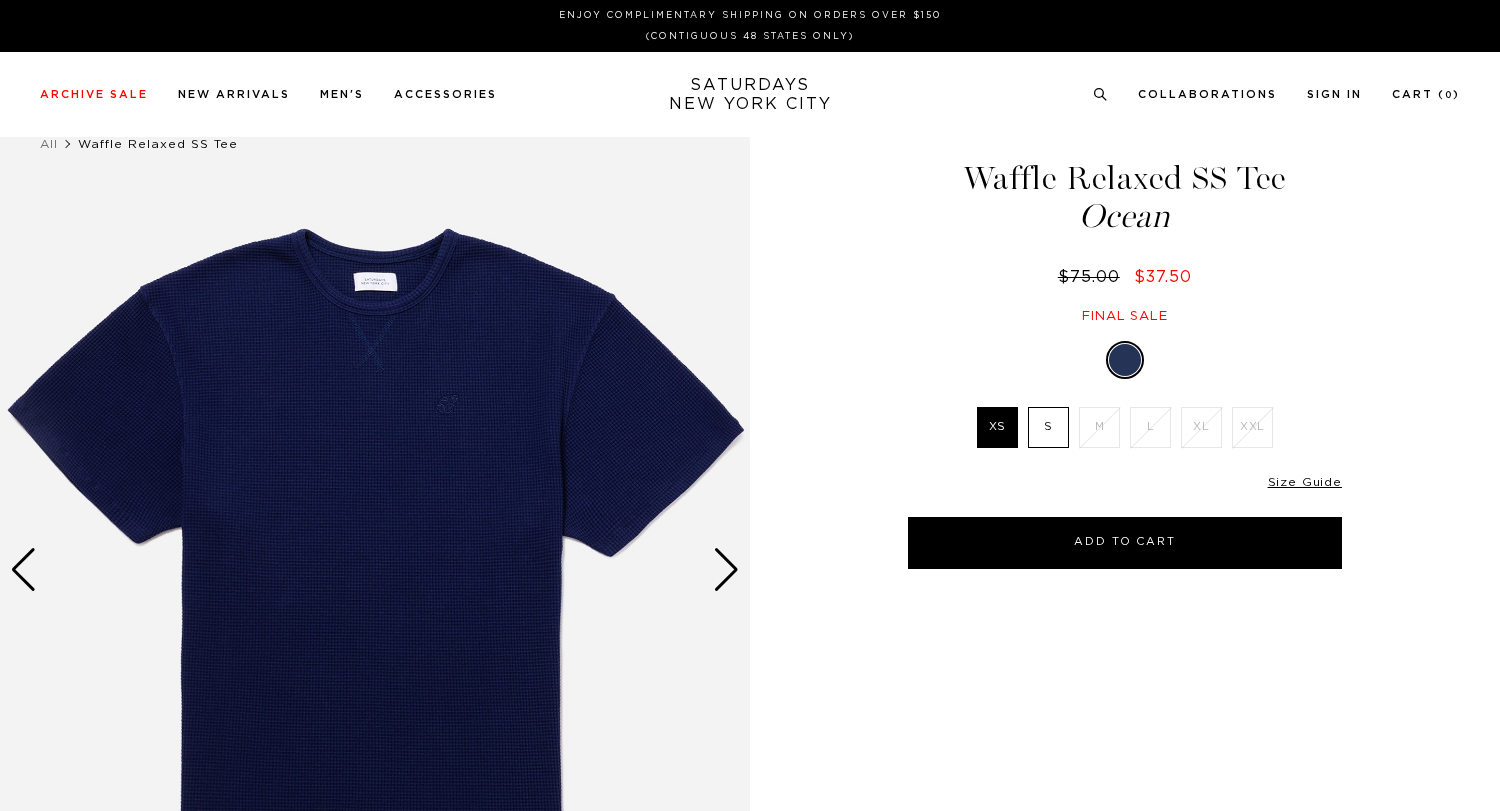 scroll, scrollTop: 0, scrollLeft: 0, axis: both 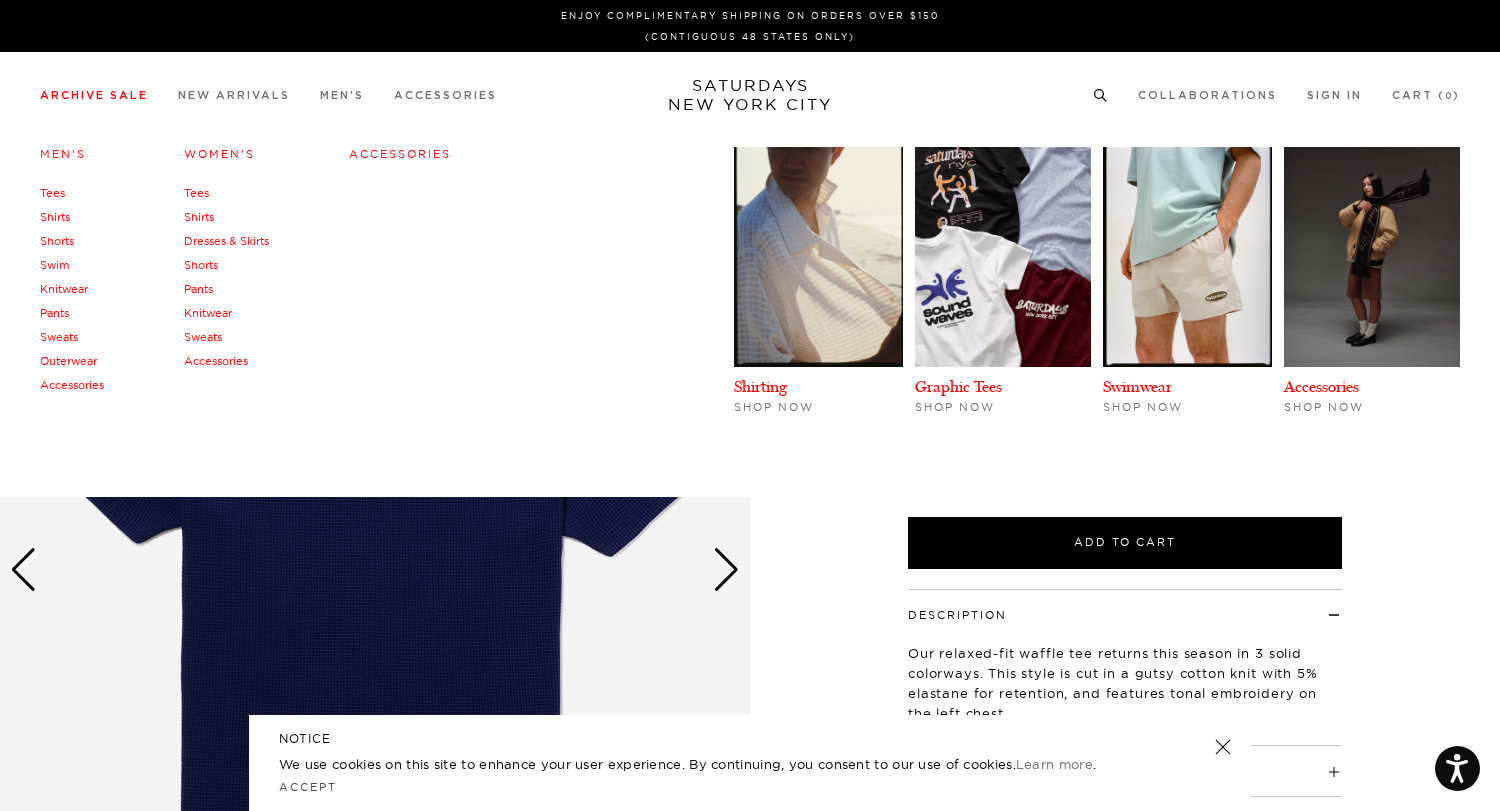 click on "Tees" at bounding box center (52, 193) 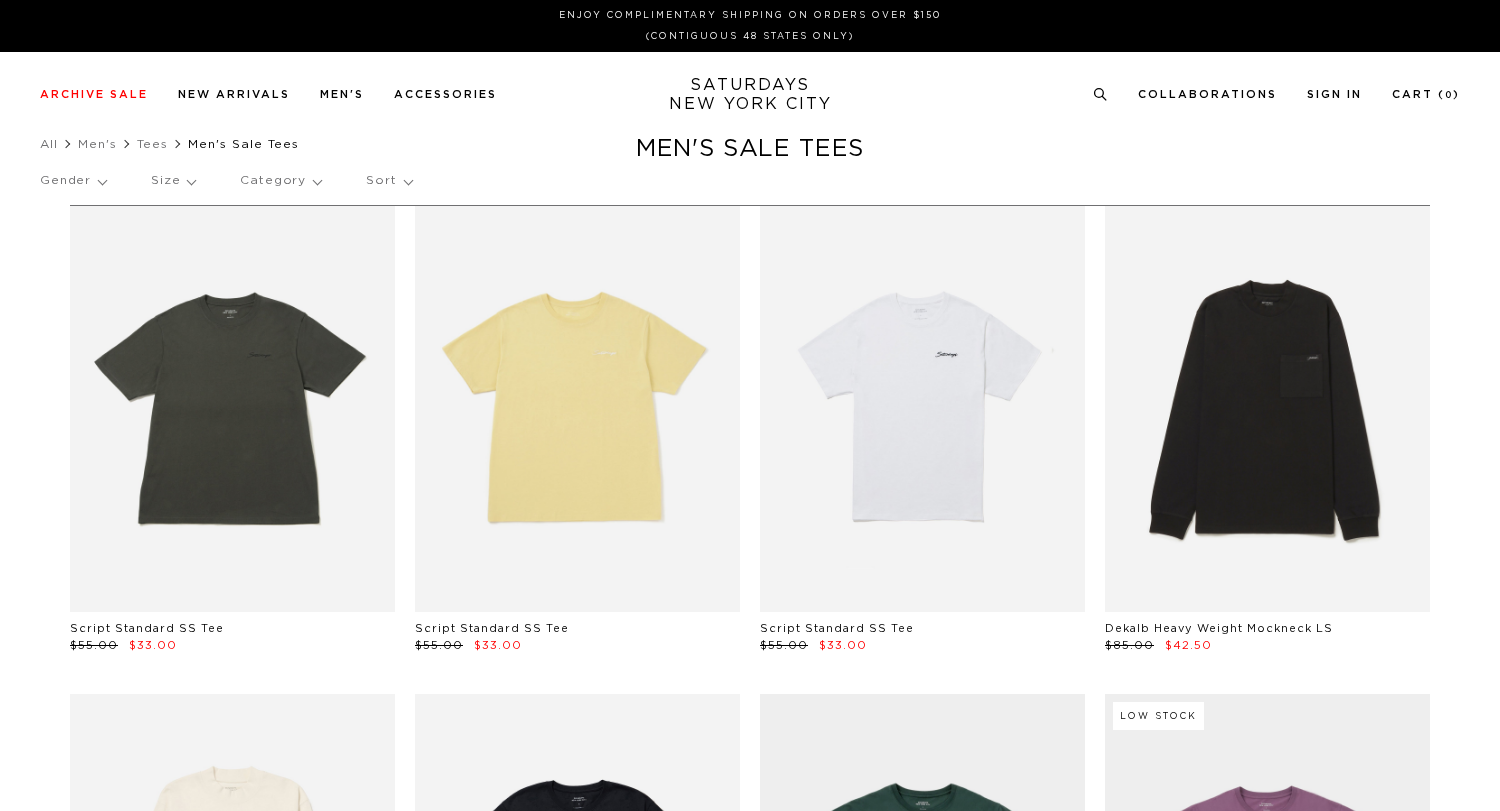 scroll, scrollTop: 0, scrollLeft: 0, axis: both 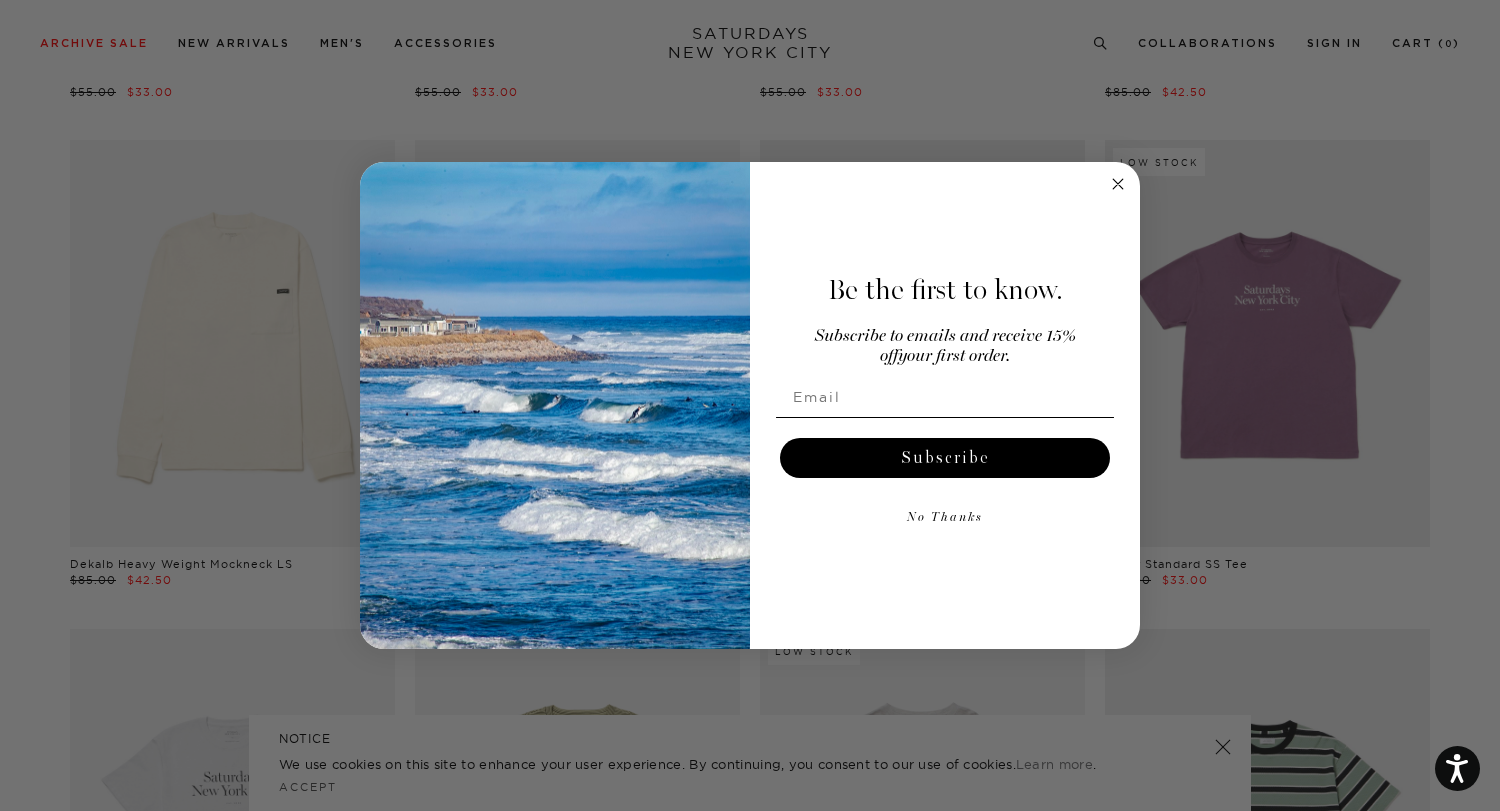 click 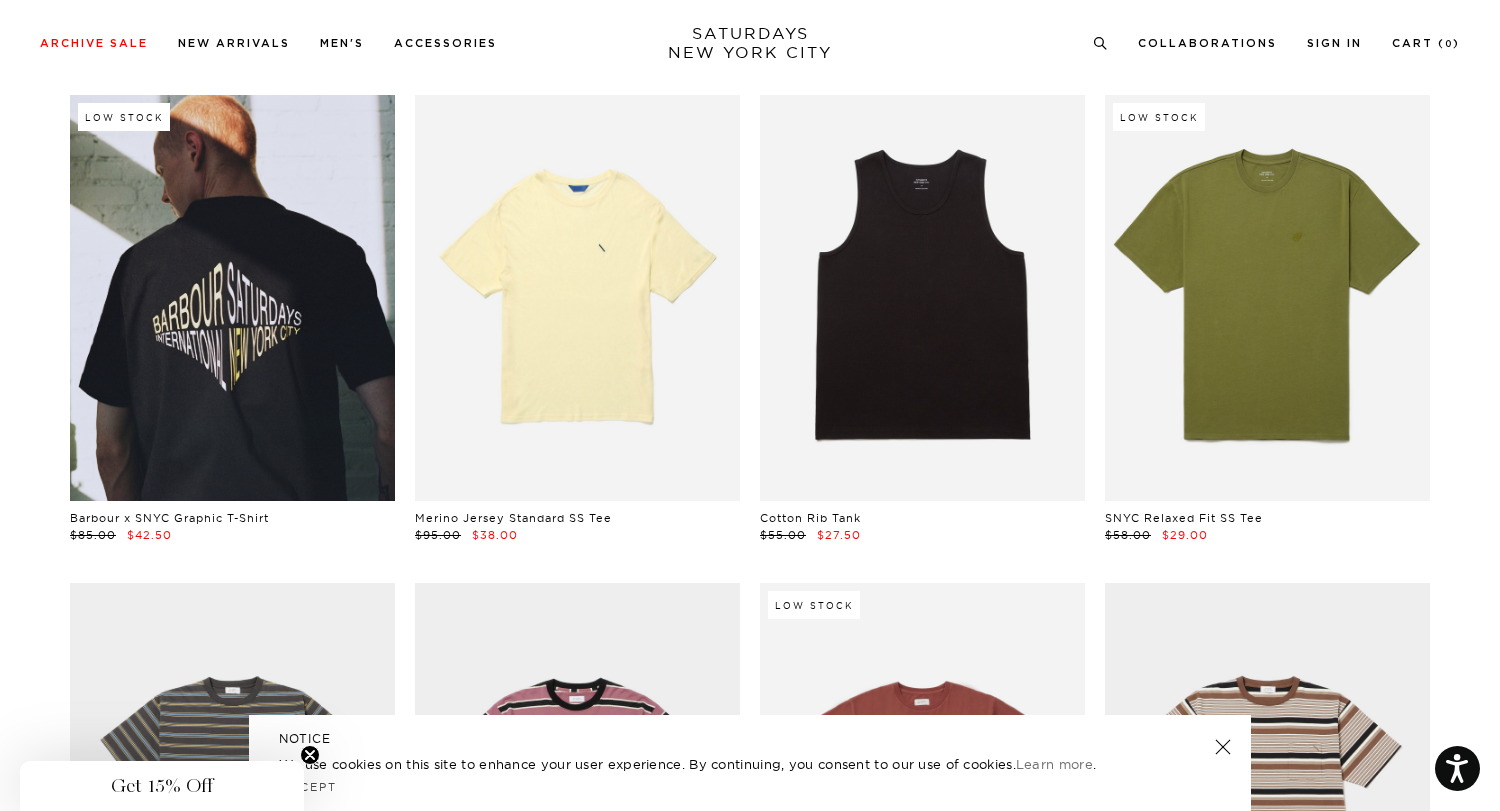 scroll, scrollTop: 2060, scrollLeft: 1, axis: both 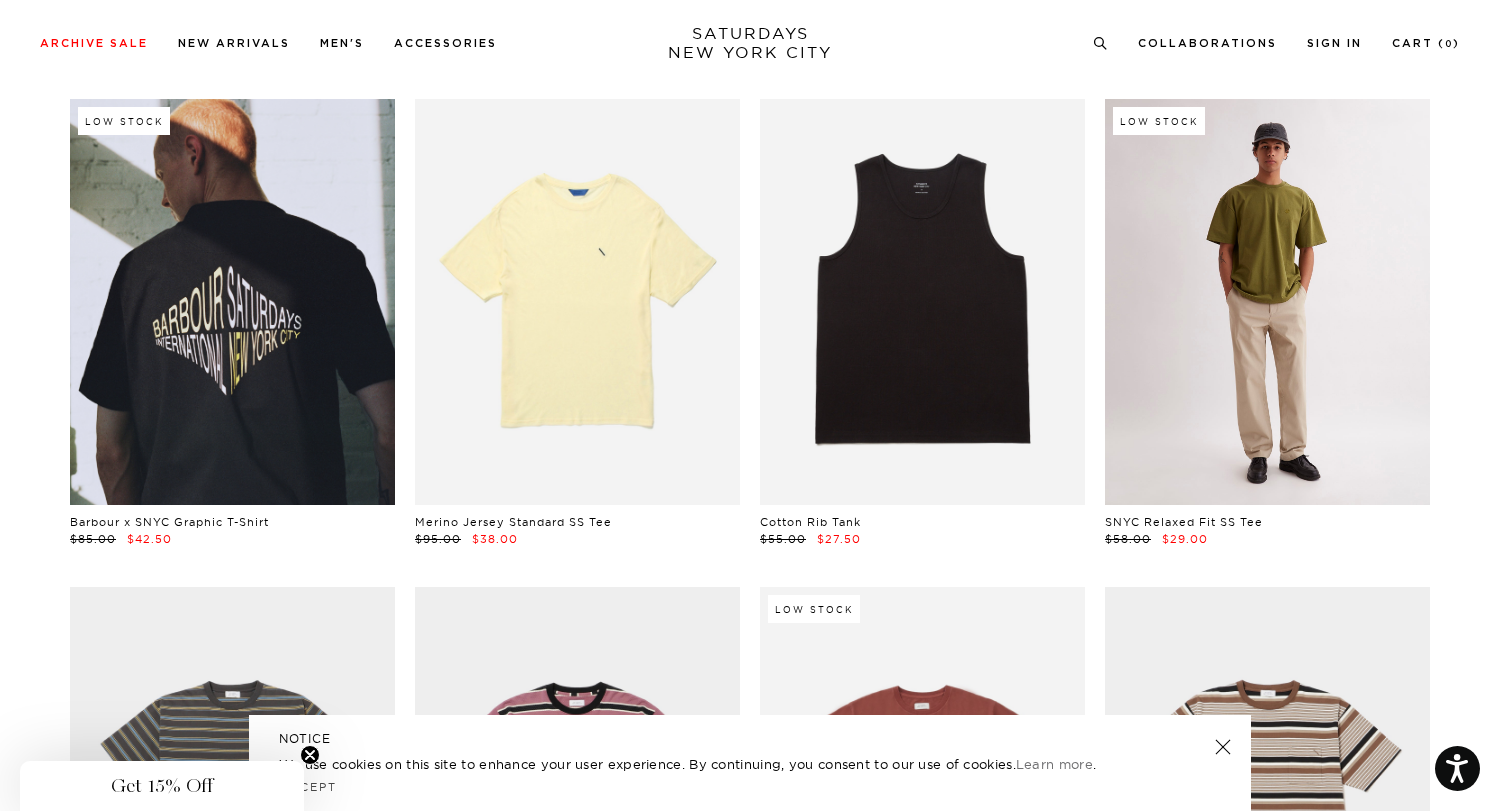 click at bounding box center [1267, 302] 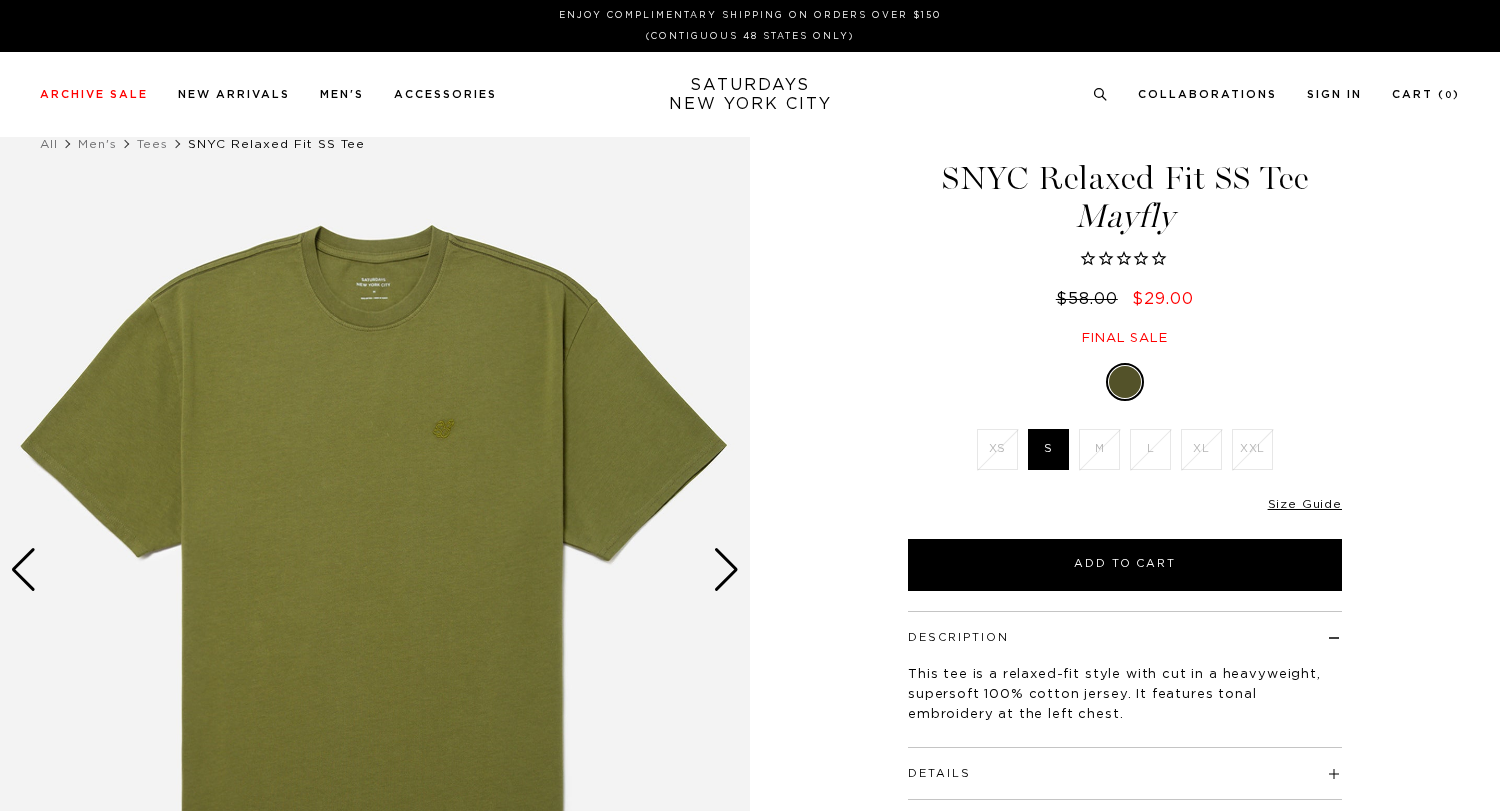 scroll, scrollTop: 0, scrollLeft: 0, axis: both 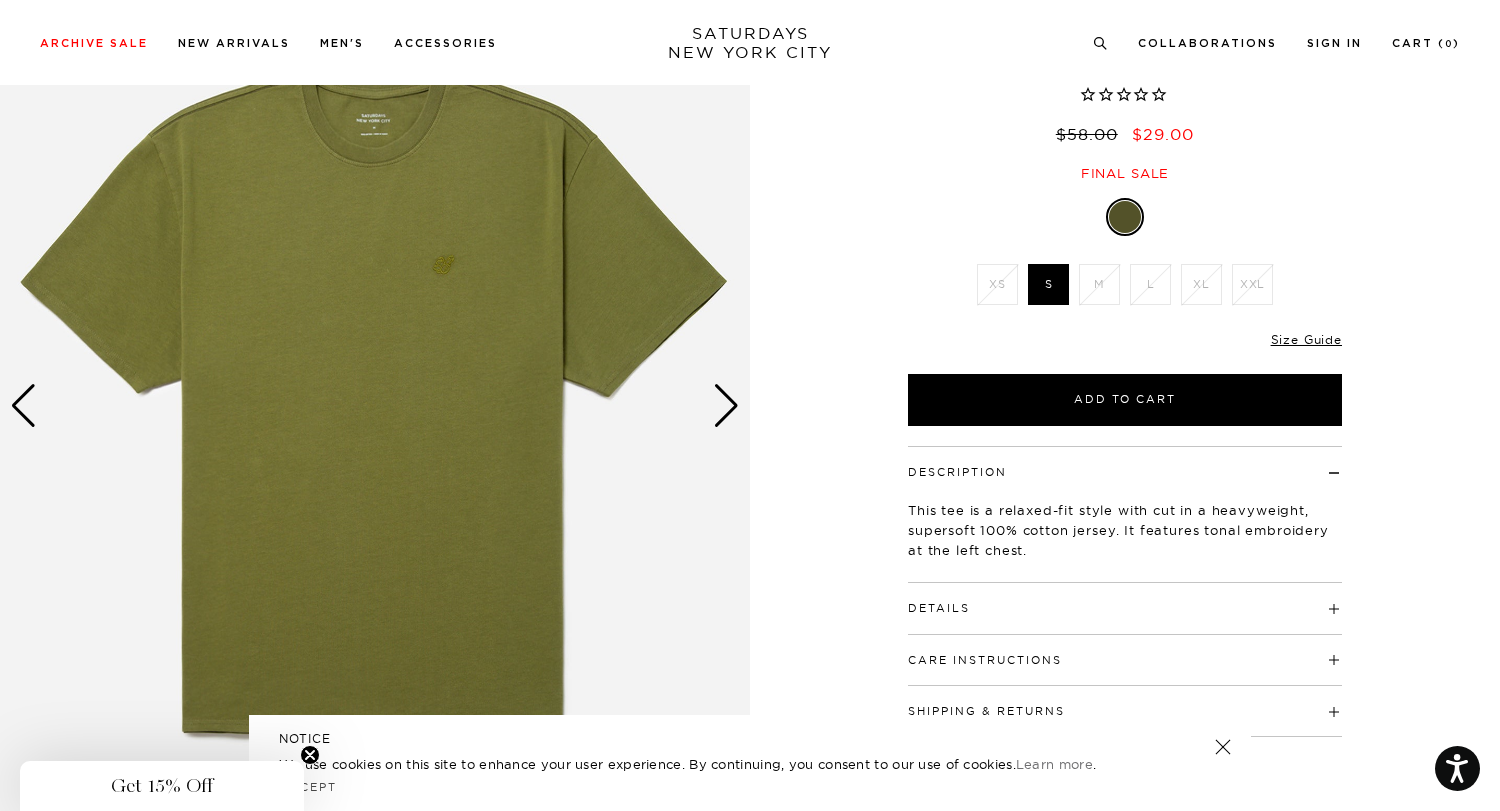 click at bounding box center (726, 406) 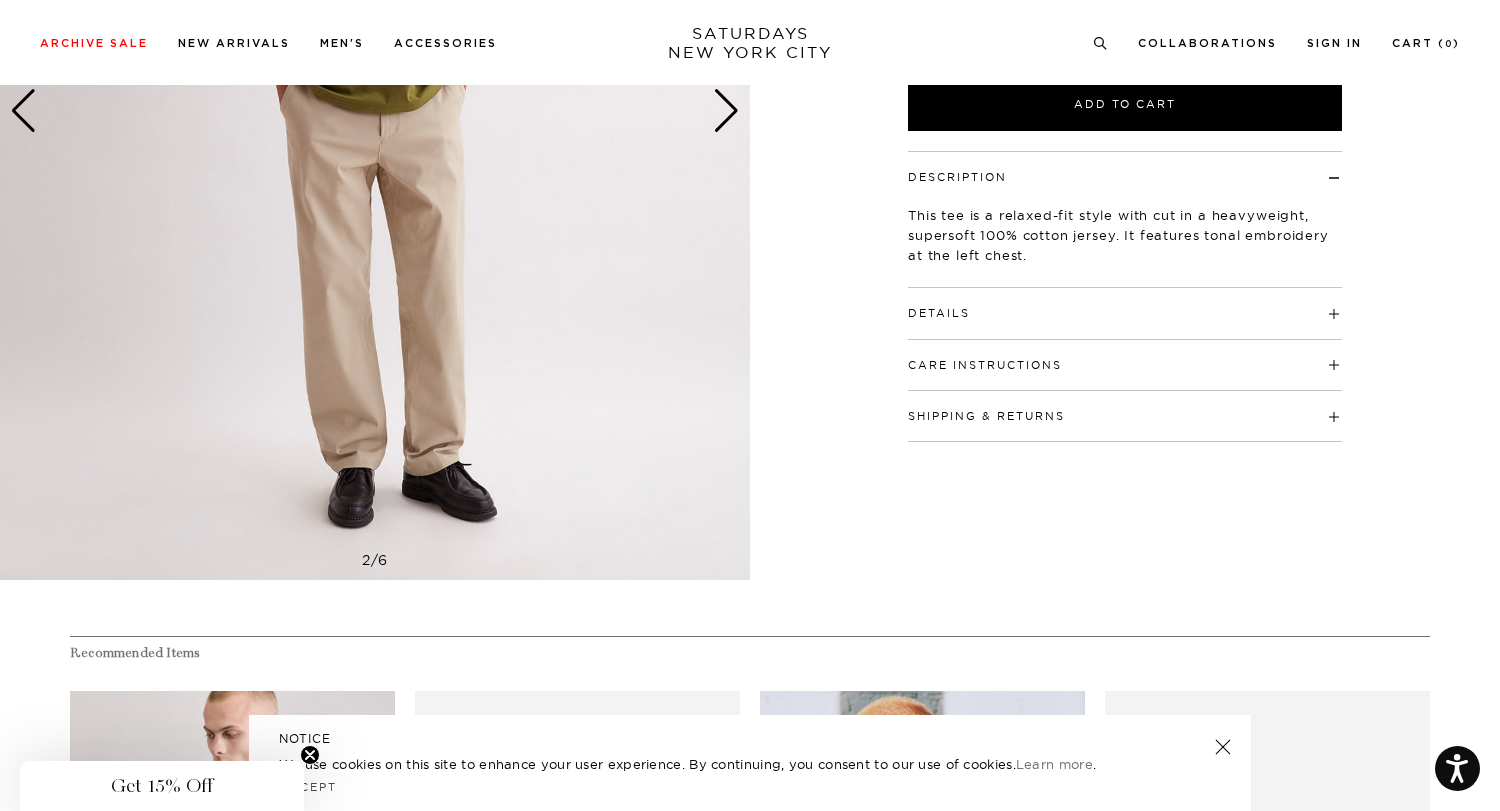 scroll, scrollTop: 457, scrollLeft: 0, axis: vertical 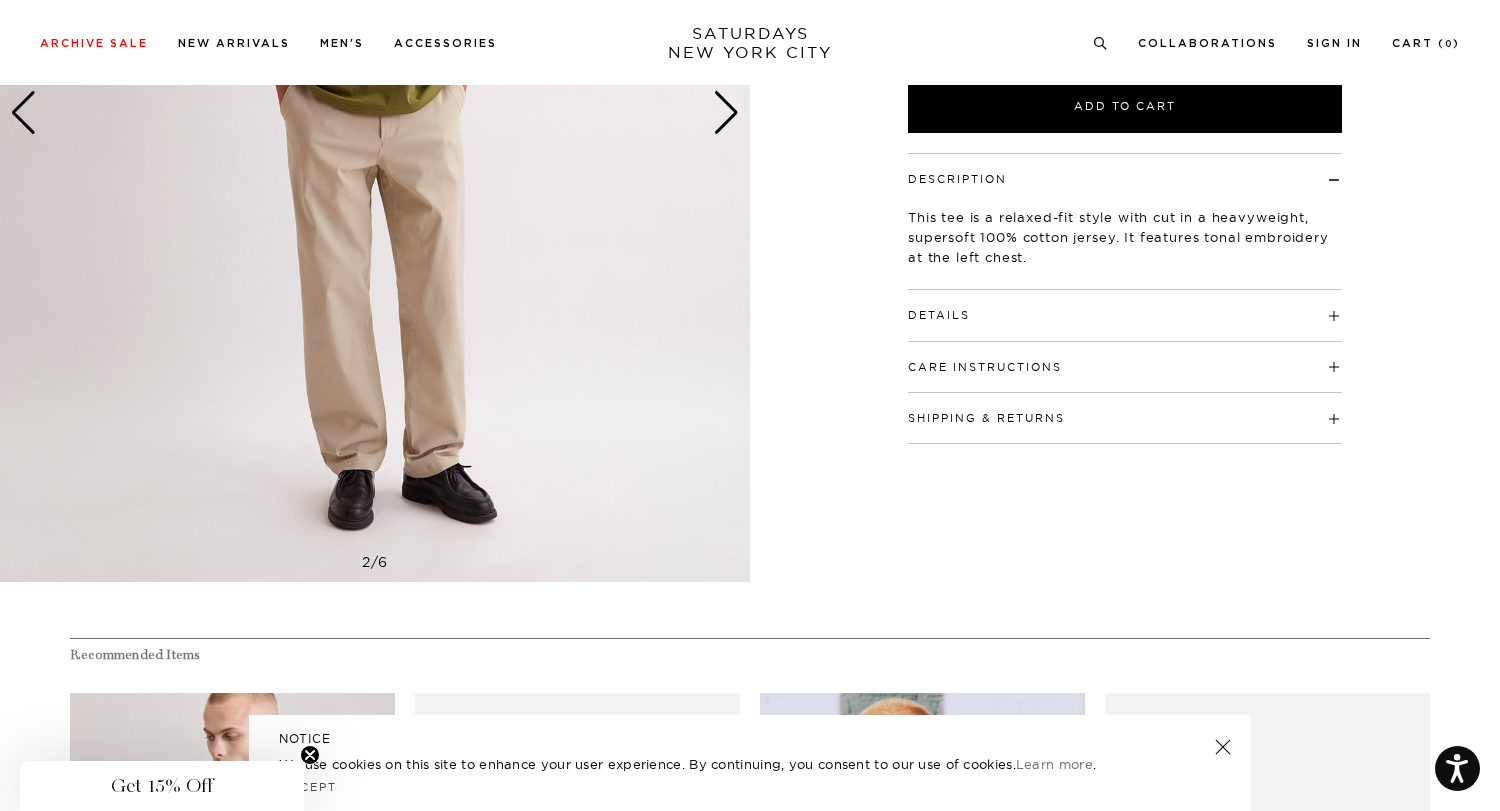 click on "Details" at bounding box center (1125, 306) 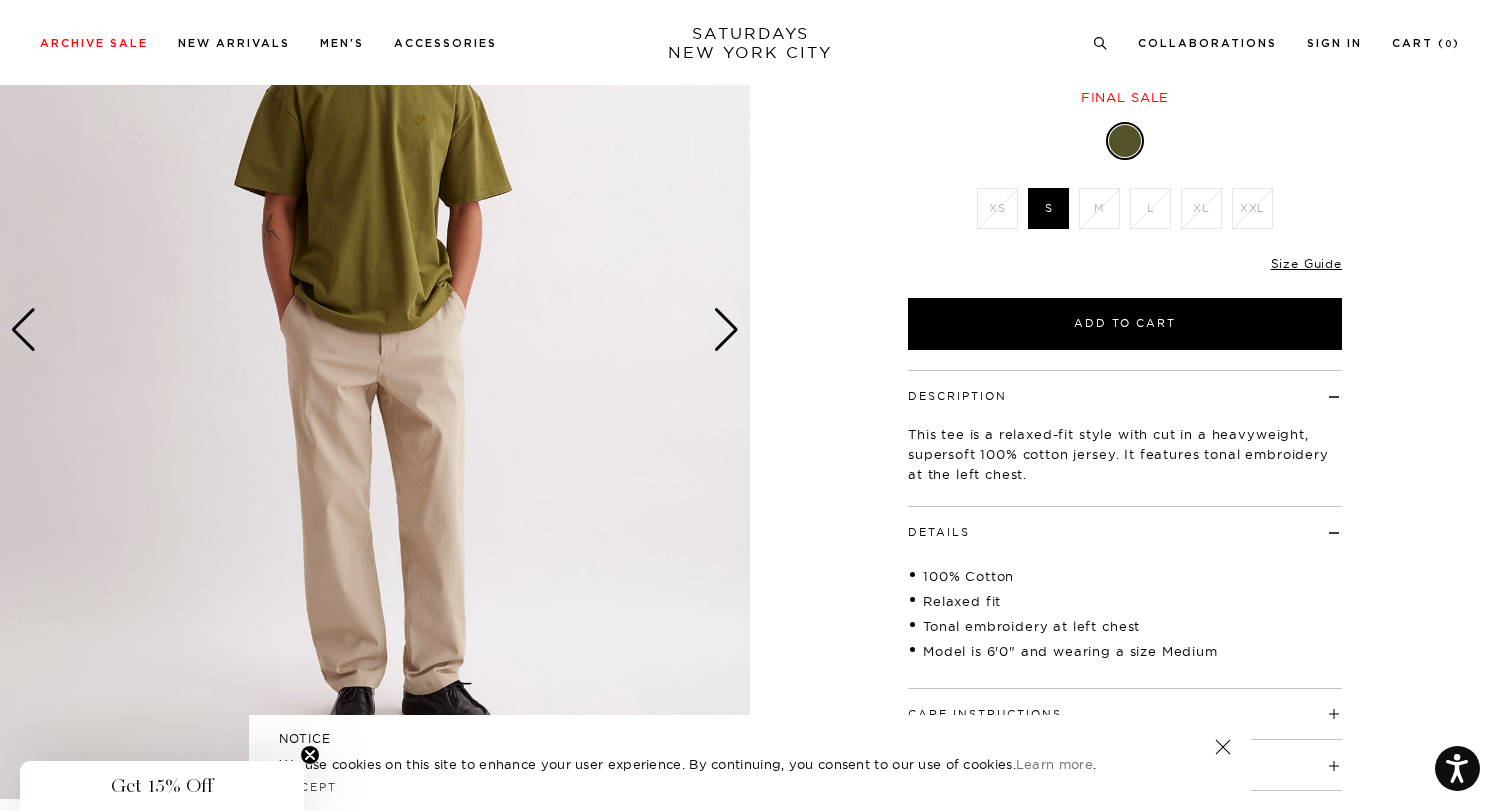 scroll, scrollTop: 0, scrollLeft: 0, axis: both 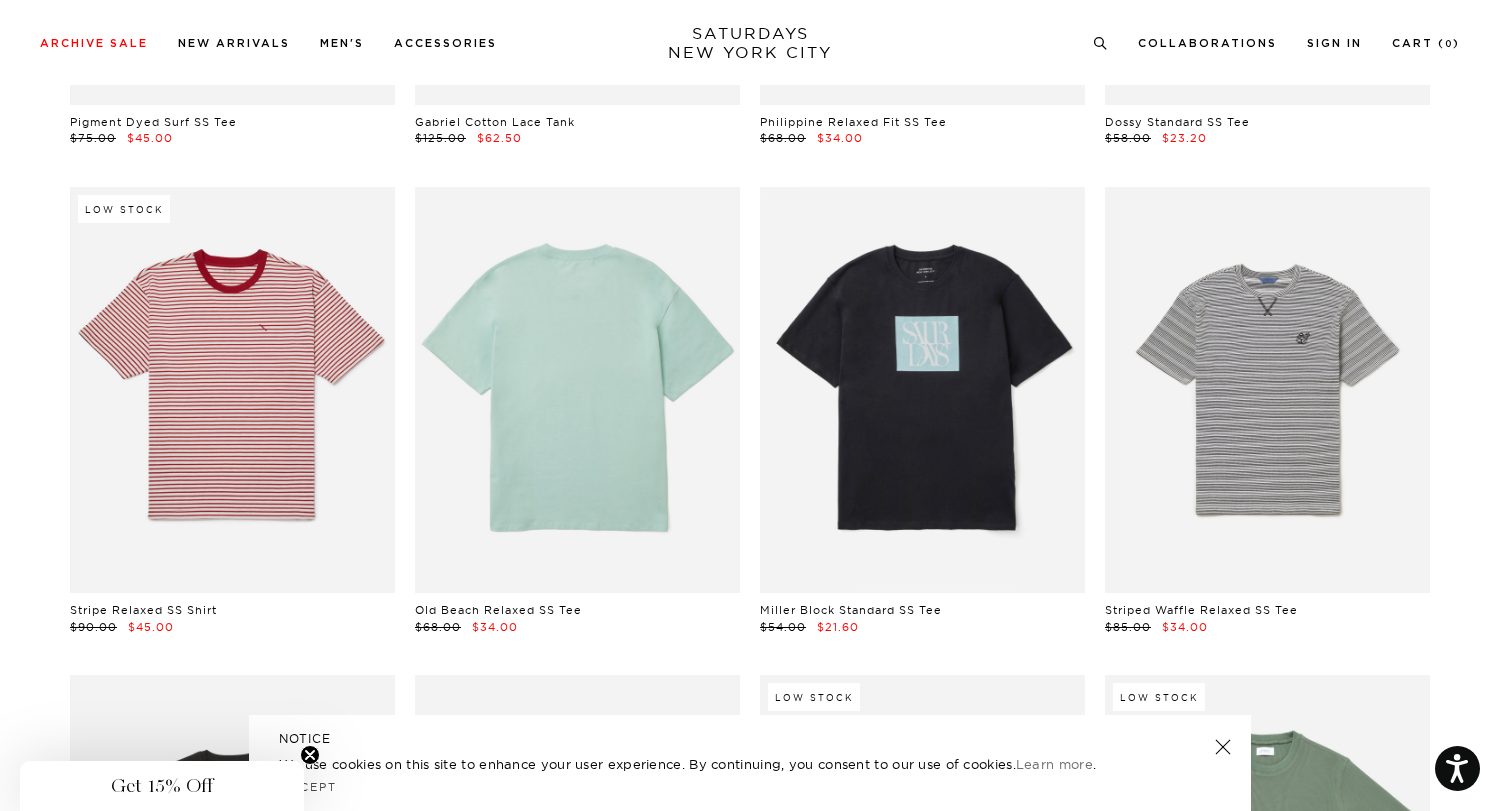 click at bounding box center [577, 390] 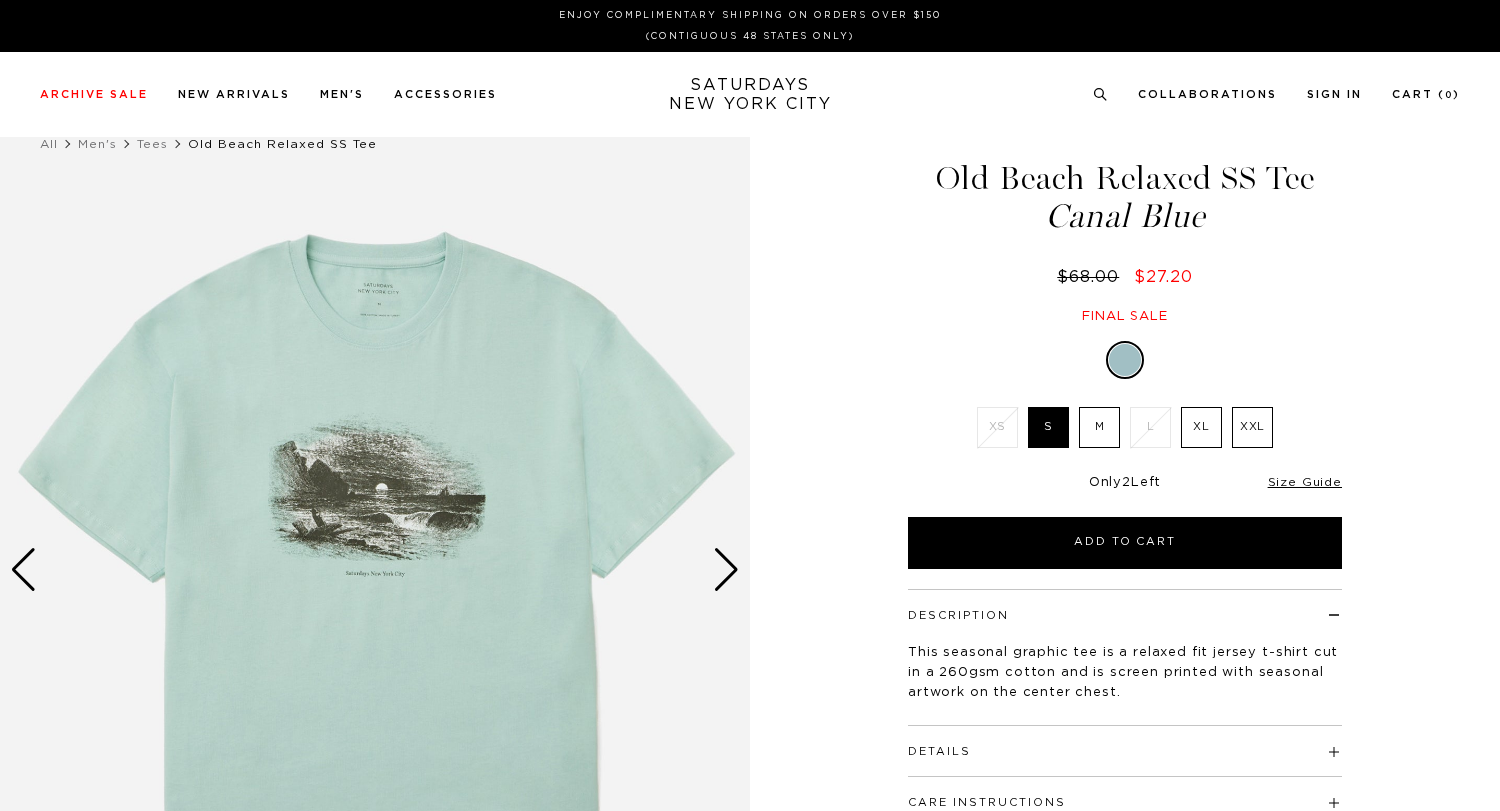 scroll, scrollTop: 0, scrollLeft: 0, axis: both 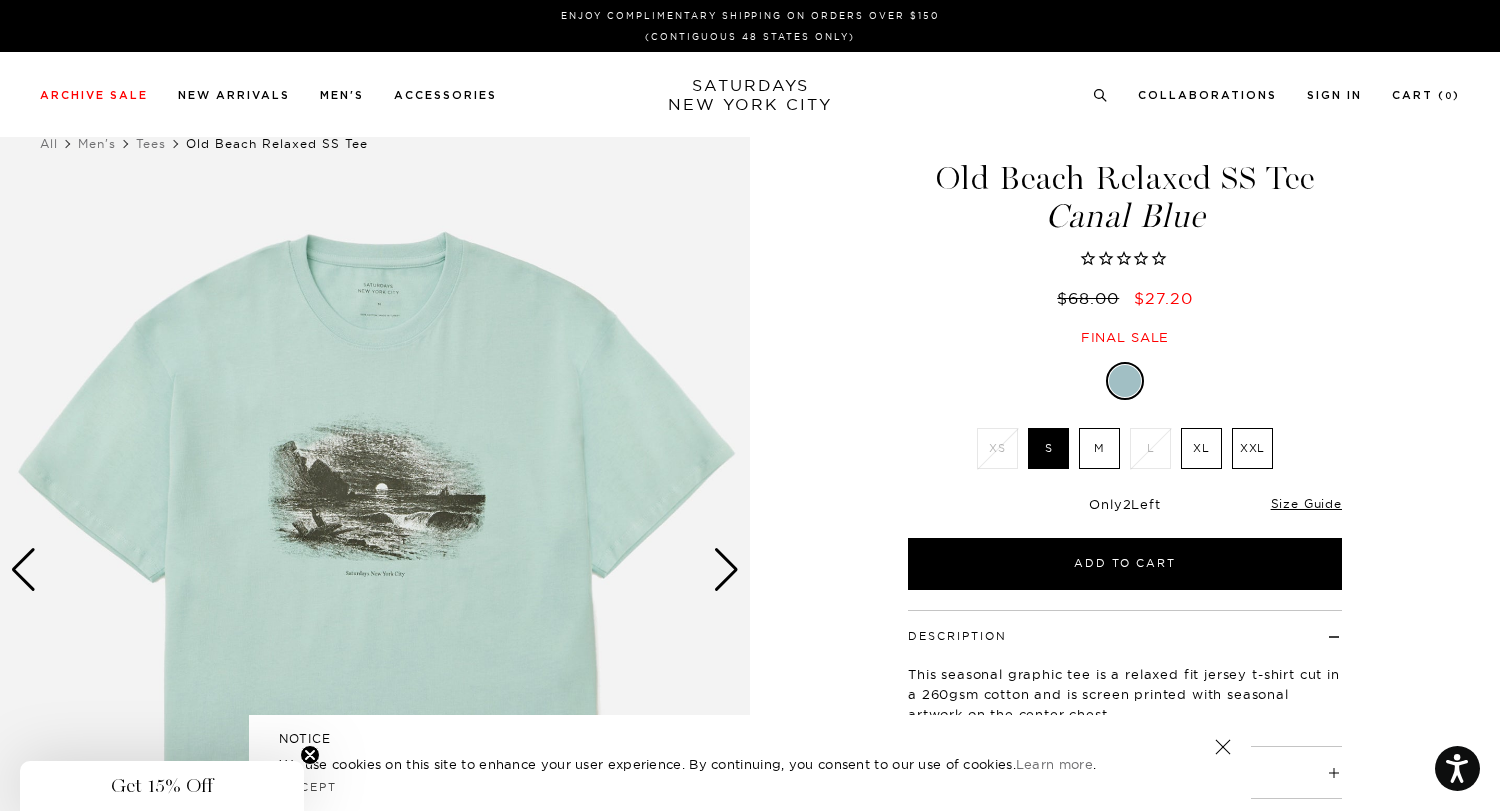 click on "M" at bounding box center [1099, 448] 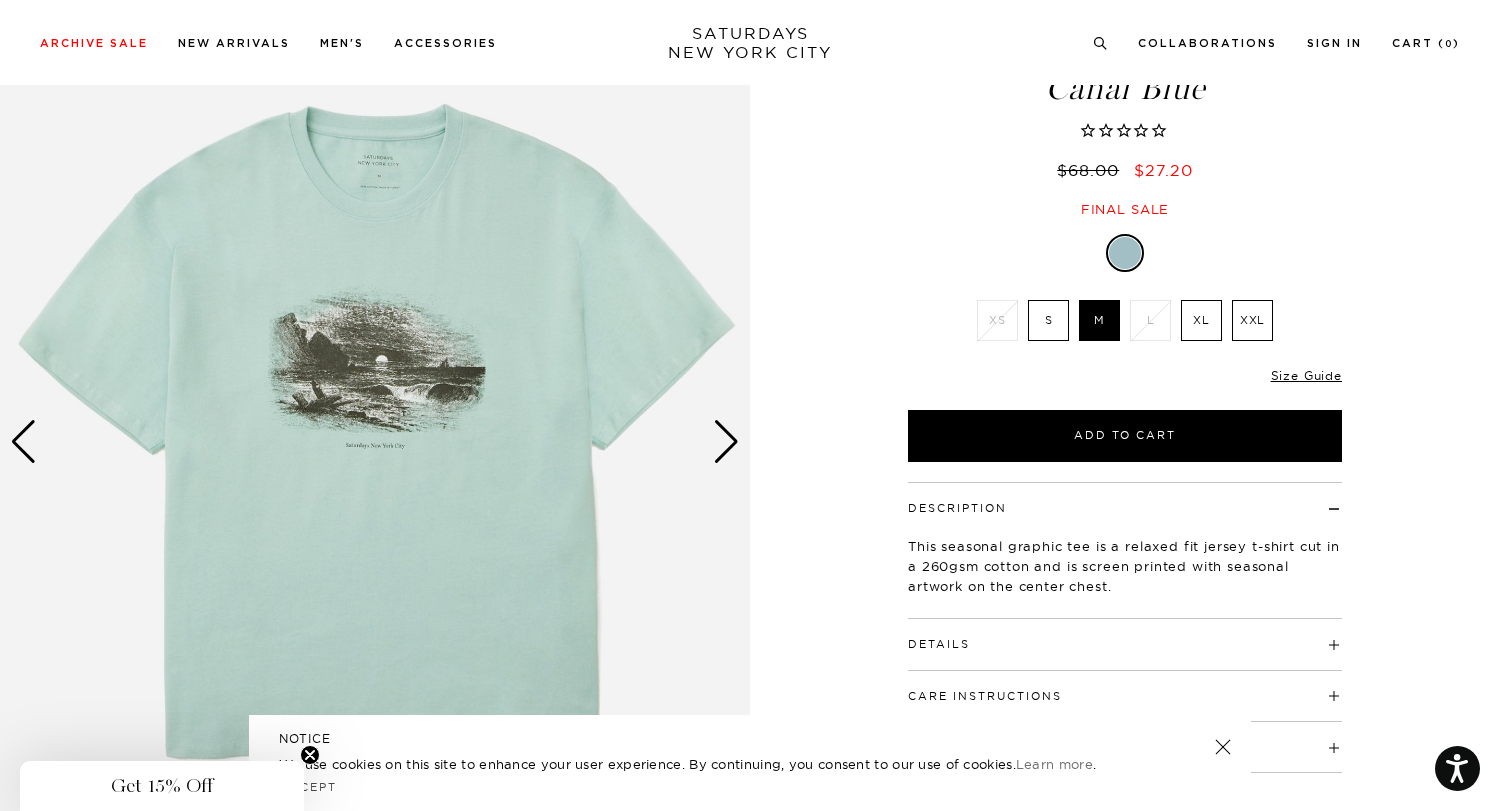 scroll, scrollTop: 130, scrollLeft: 0, axis: vertical 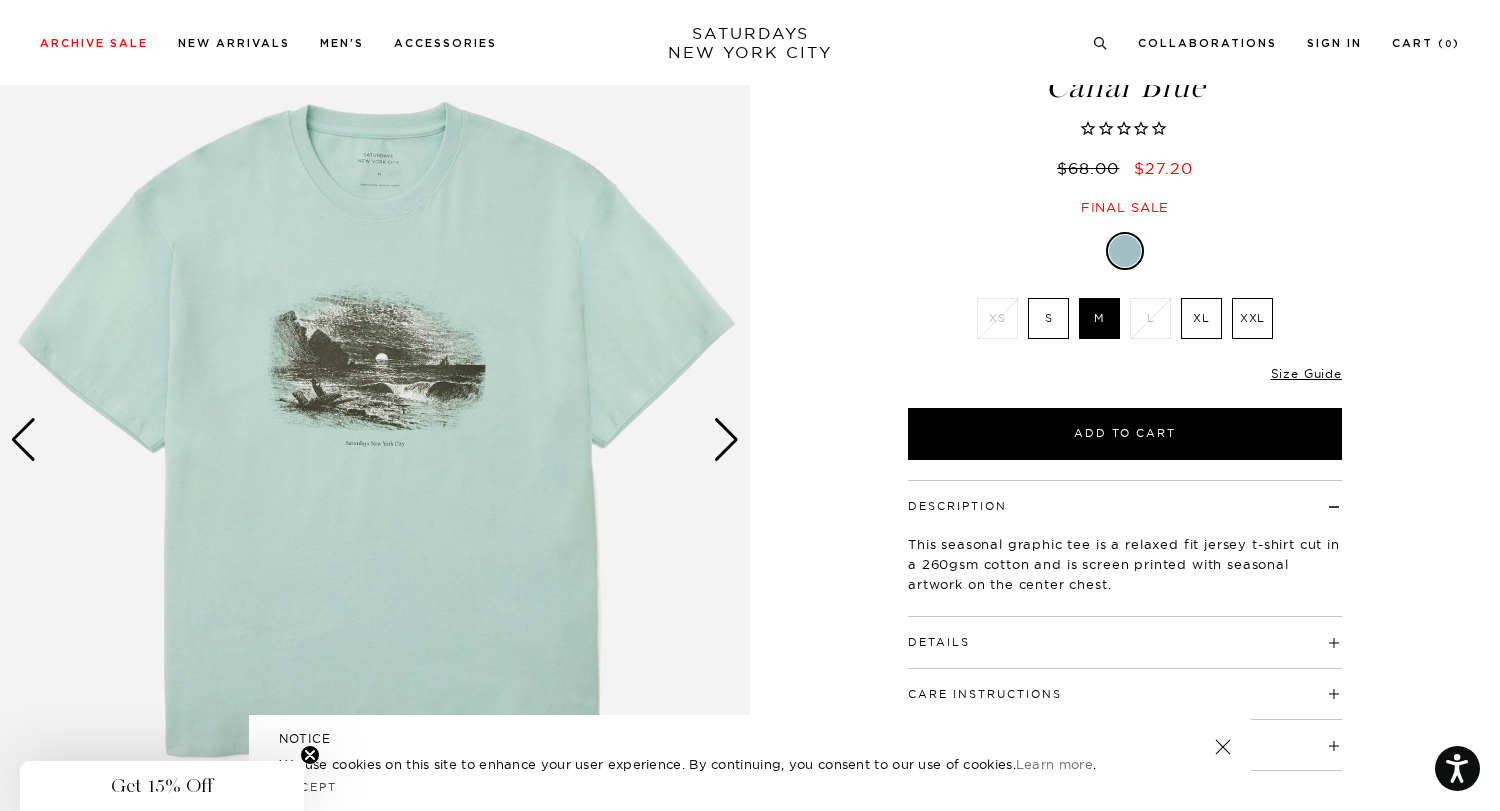 click at bounding box center [375, 440] 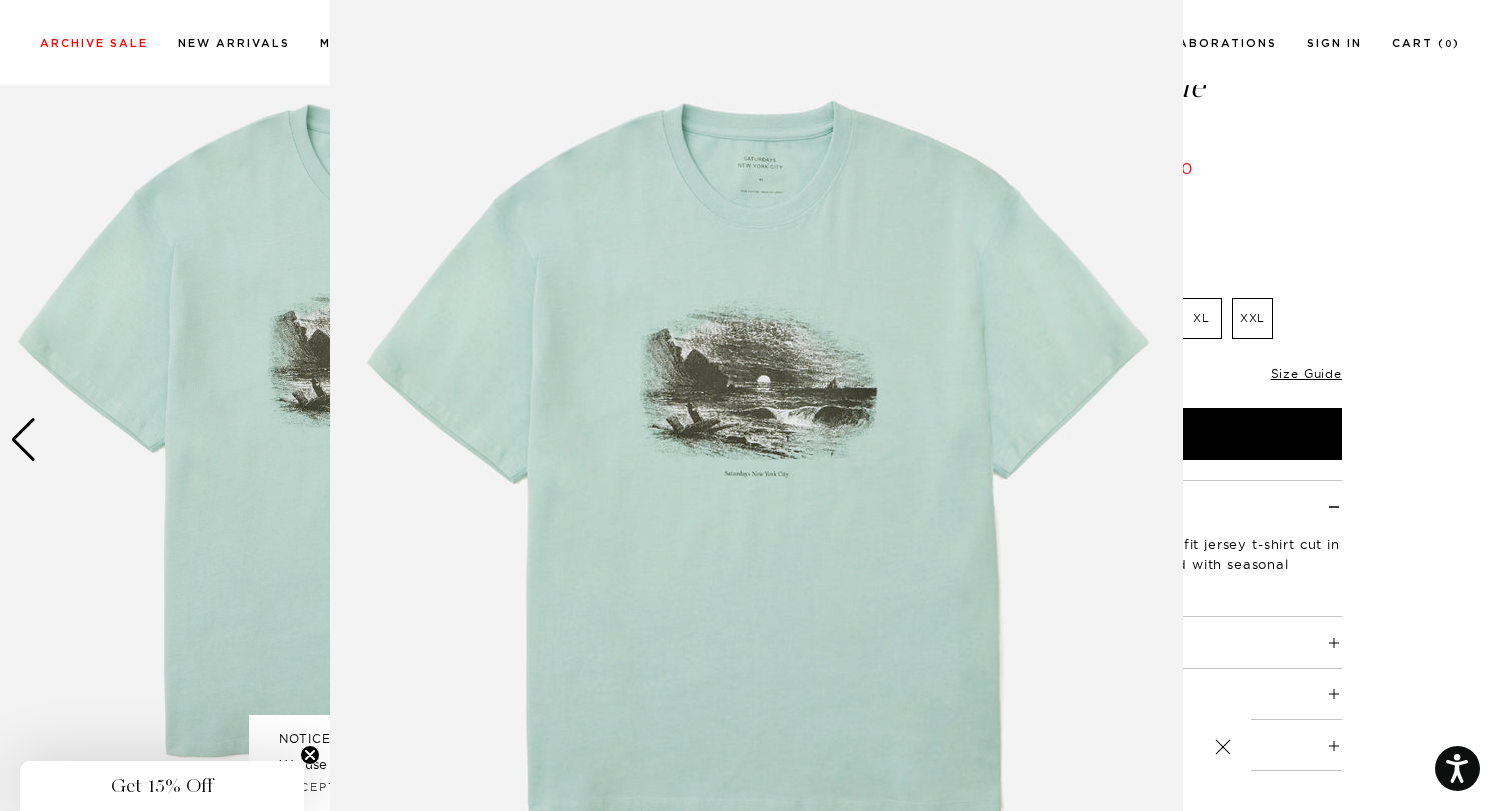 scroll, scrollTop: 43, scrollLeft: 0, axis: vertical 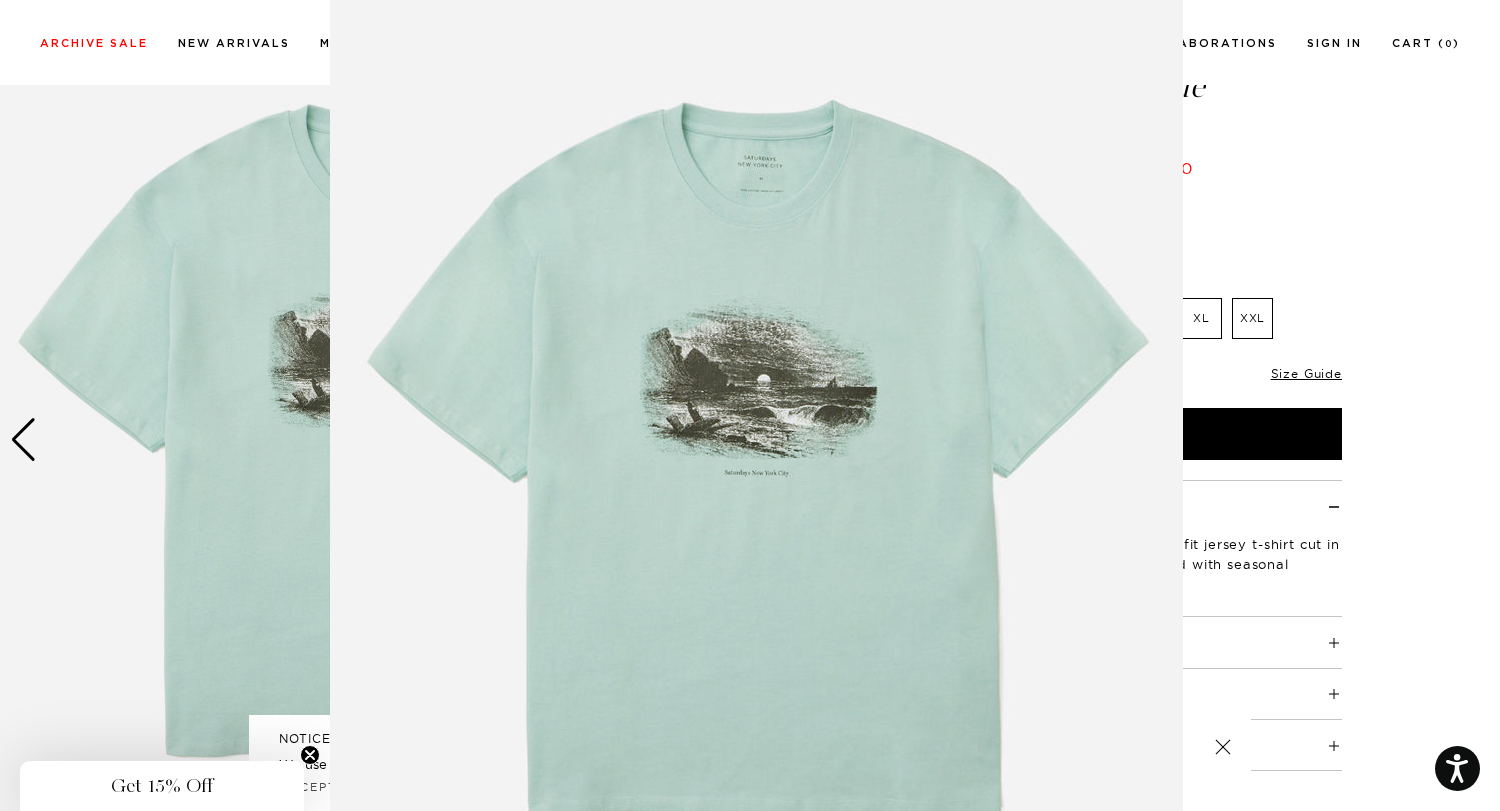click at bounding box center (756, 469) 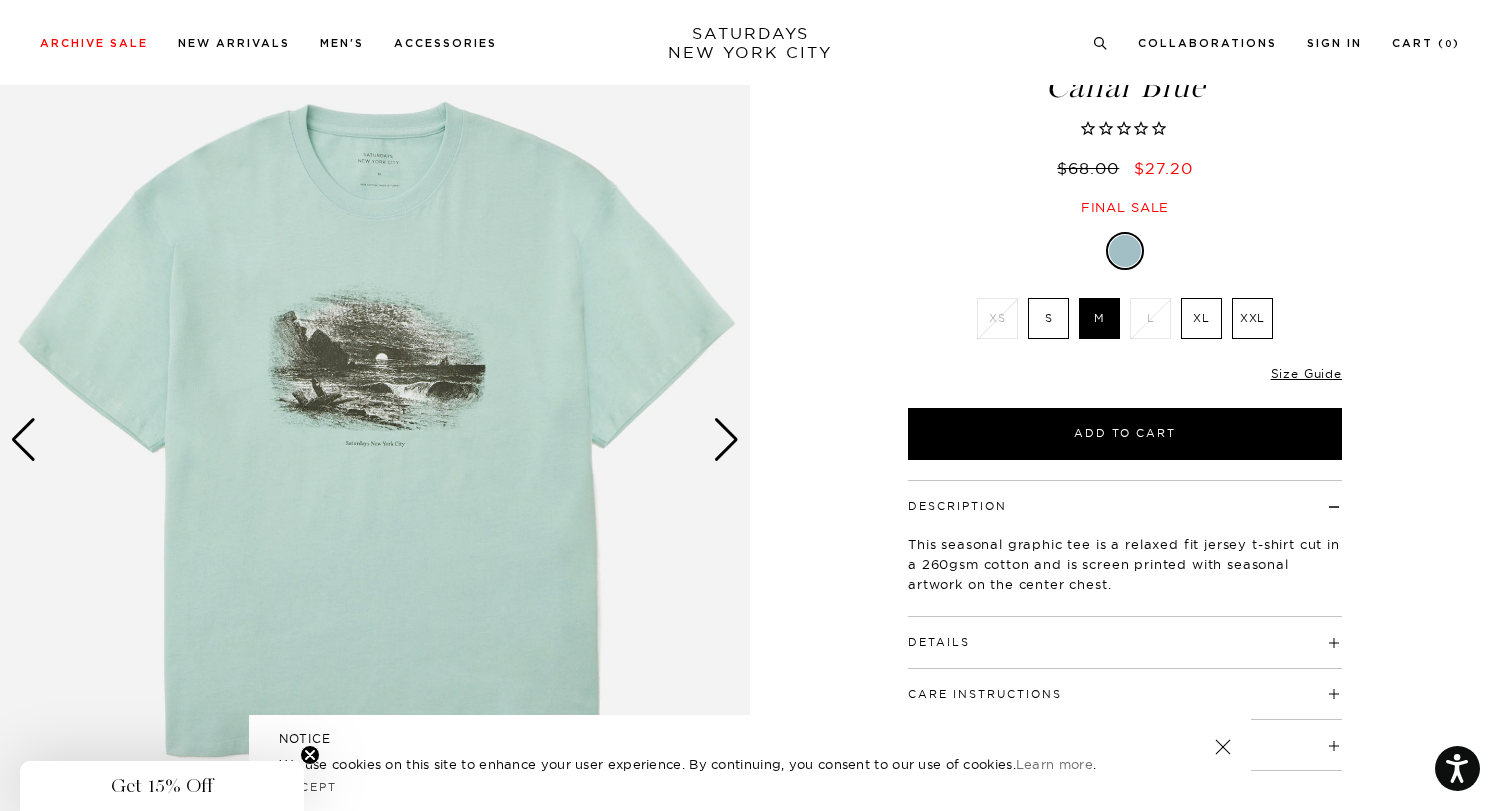 click on "1  /  2
Old Beach Relaxed SS Tee  Canal Blue
$68.00
$27.20" at bounding box center [750, 440] 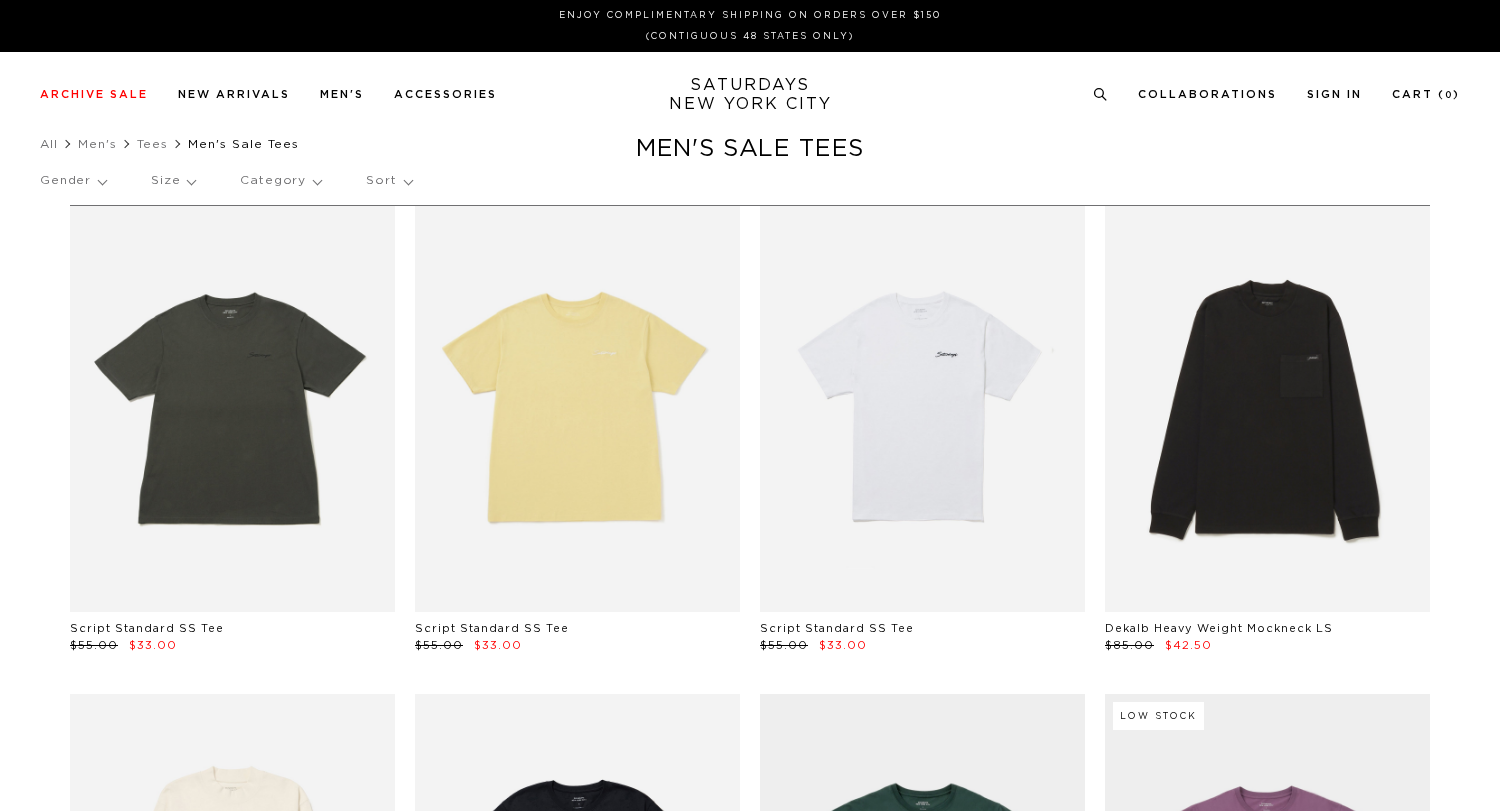 scroll, scrollTop: 3437, scrollLeft: 1, axis: both 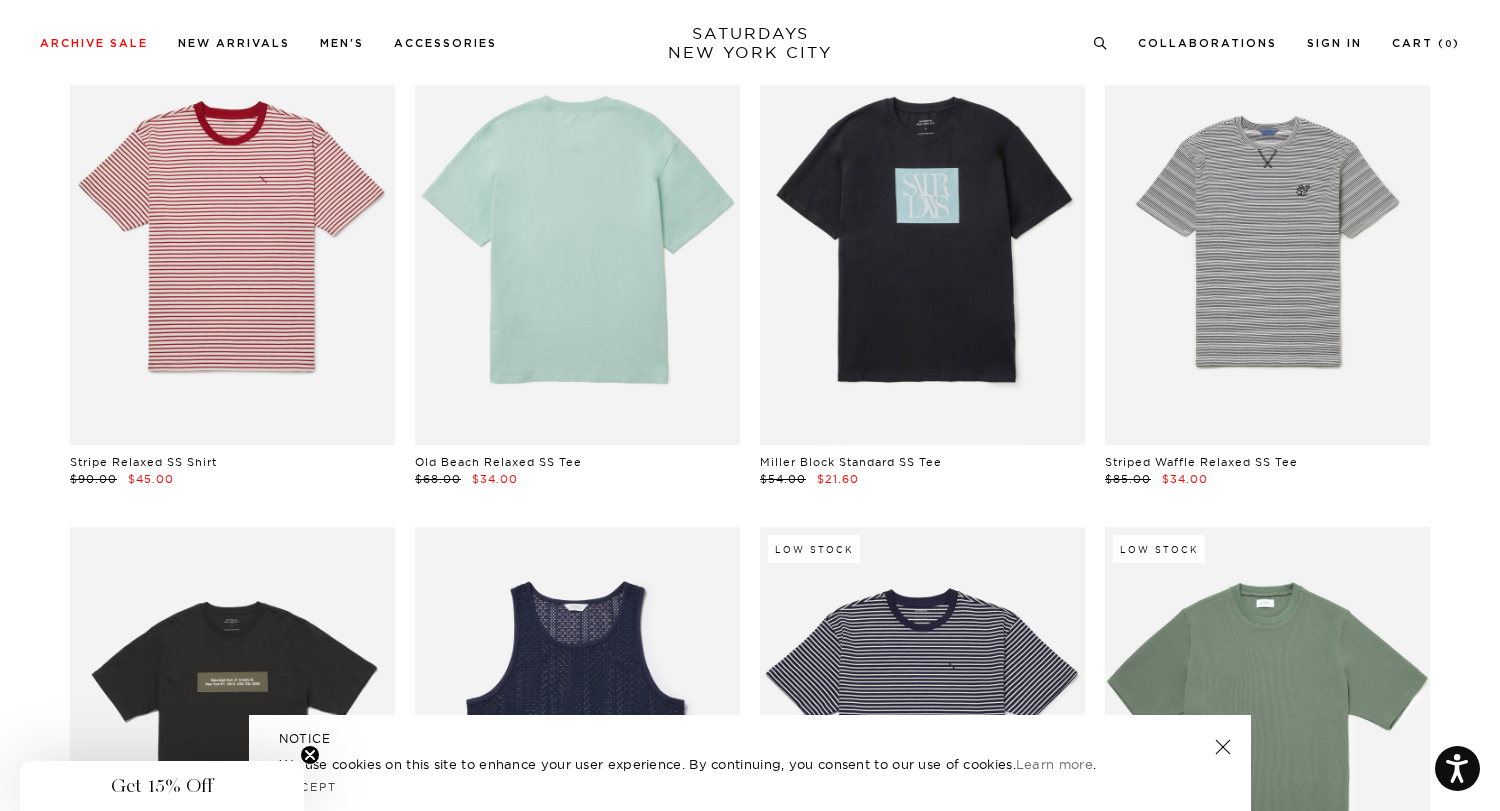 click at bounding box center [577, 242] 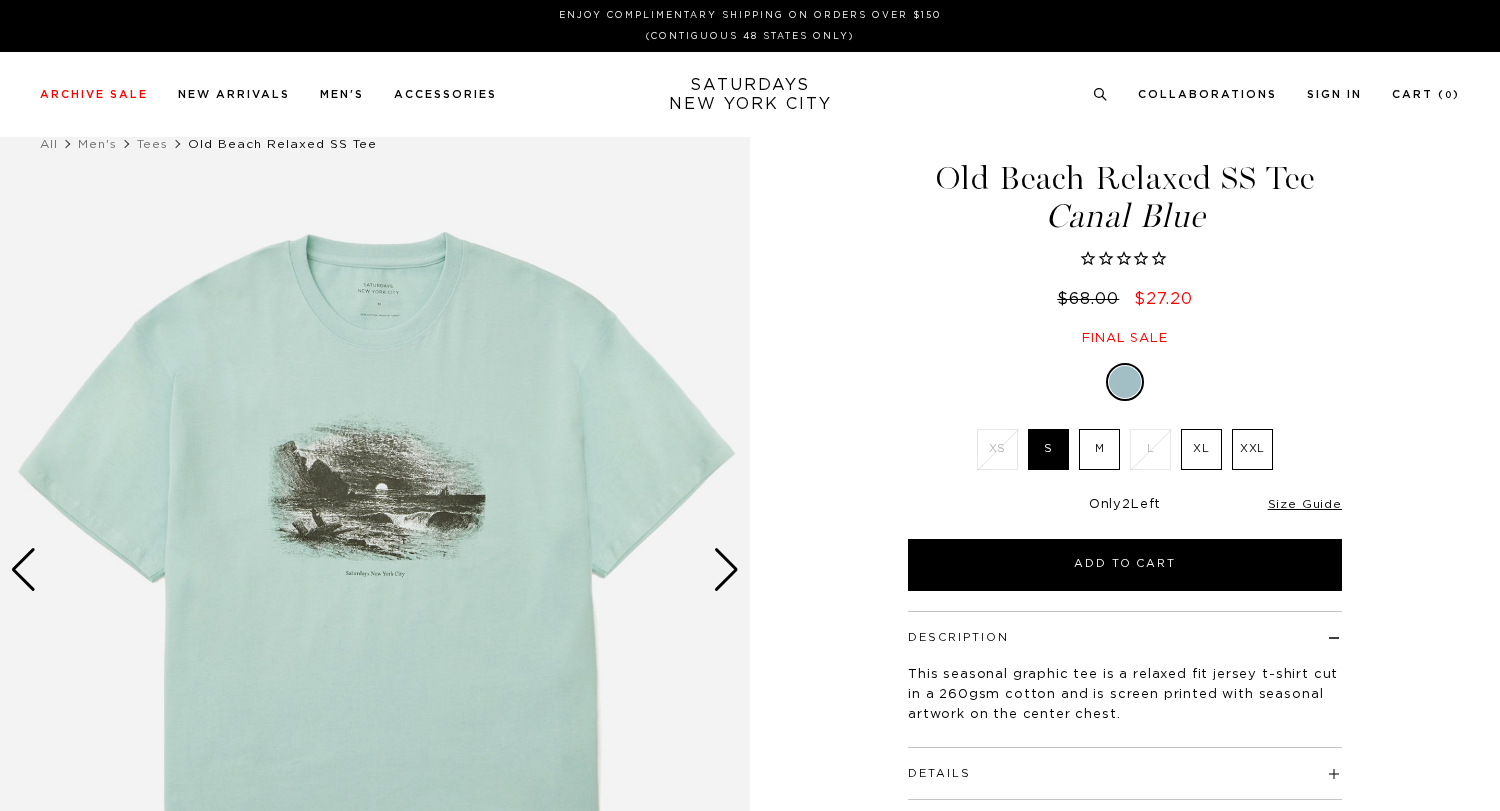 scroll, scrollTop: 0, scrollLeft: 0, axis: both 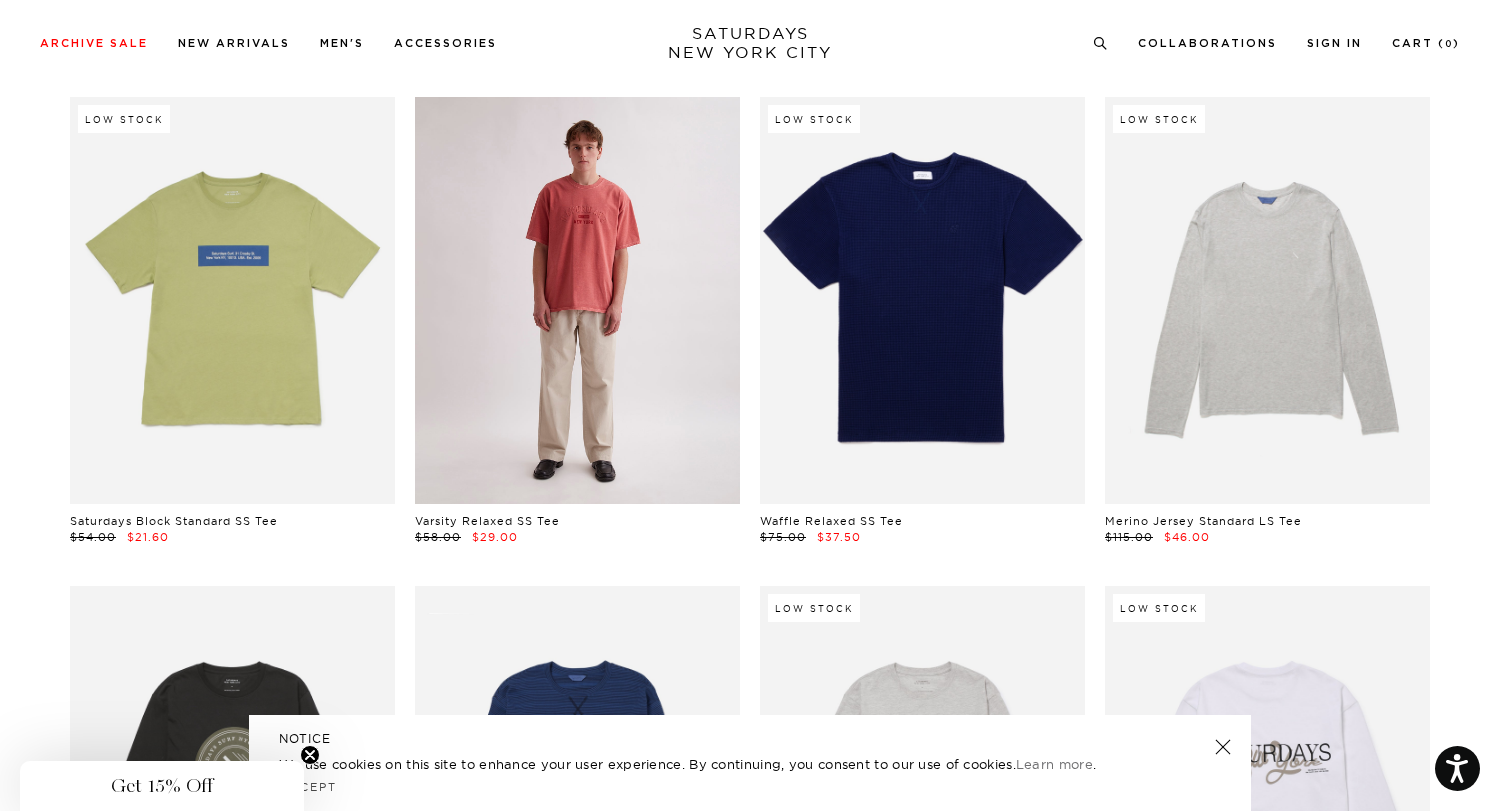 click at bounding box center (577, 300) 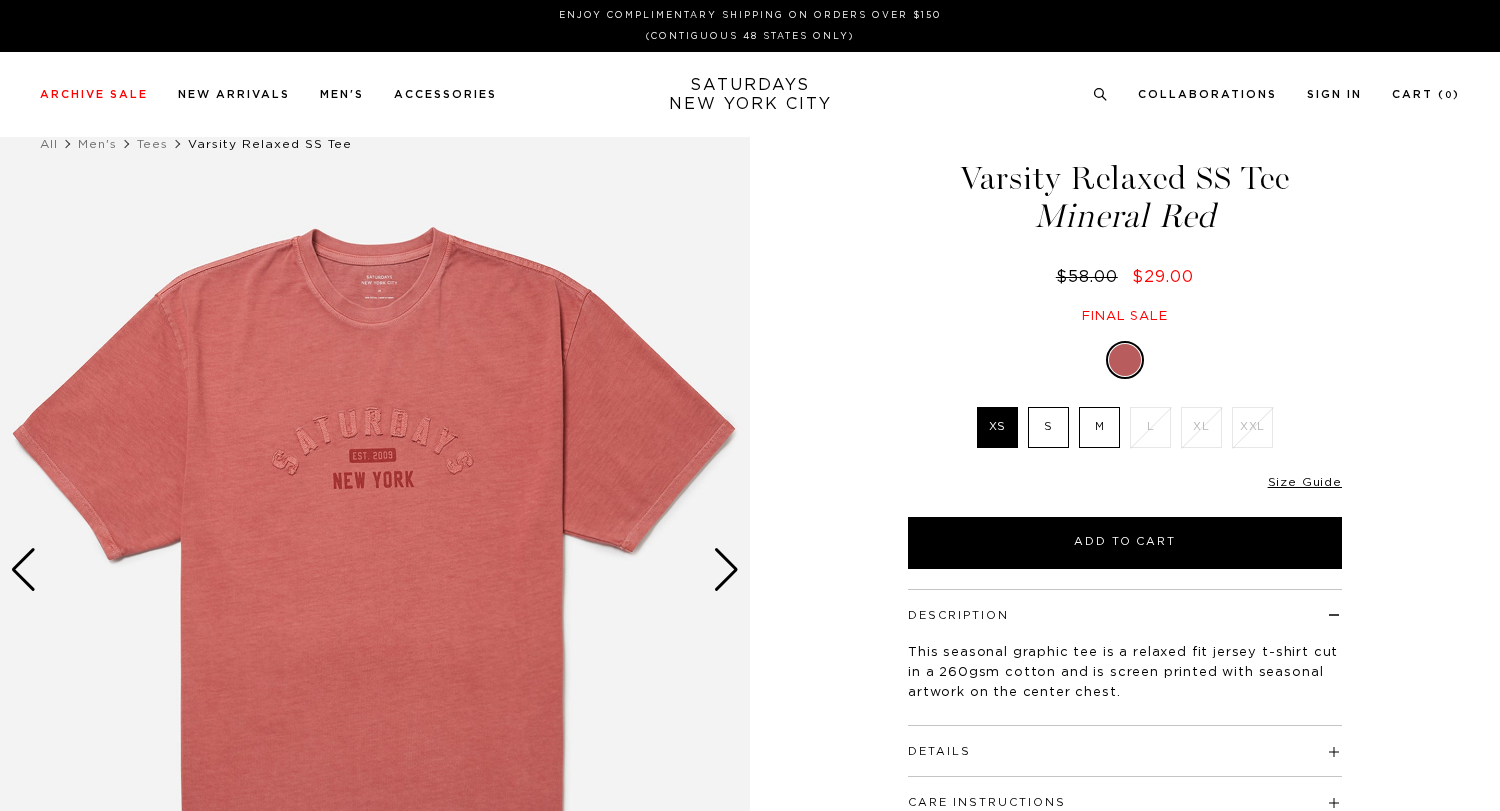 scroll, scrollTop: 0, scrollLeft: 0, axis: both 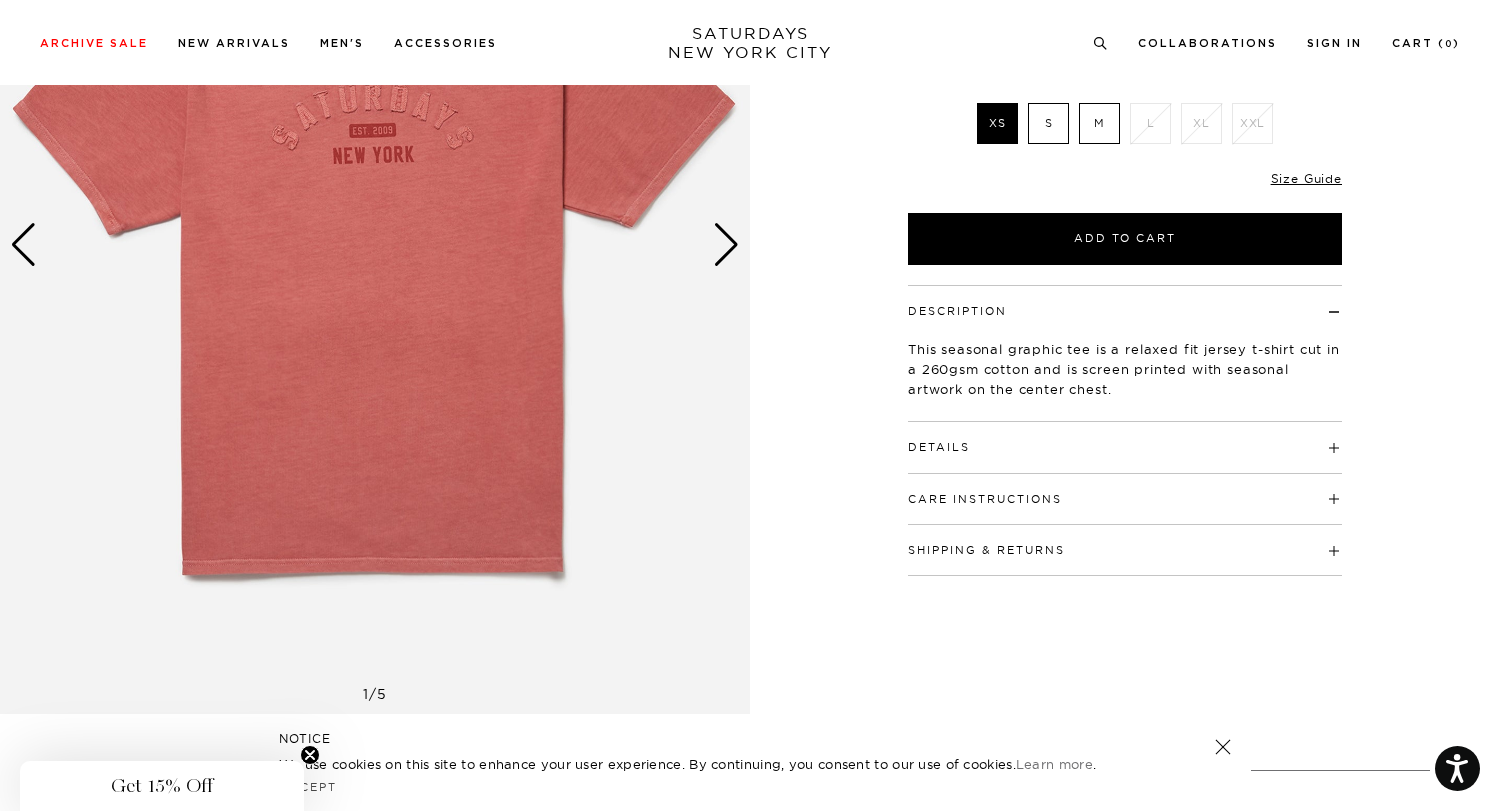 click on "Care Instructions" at bounding box center [985, 499] 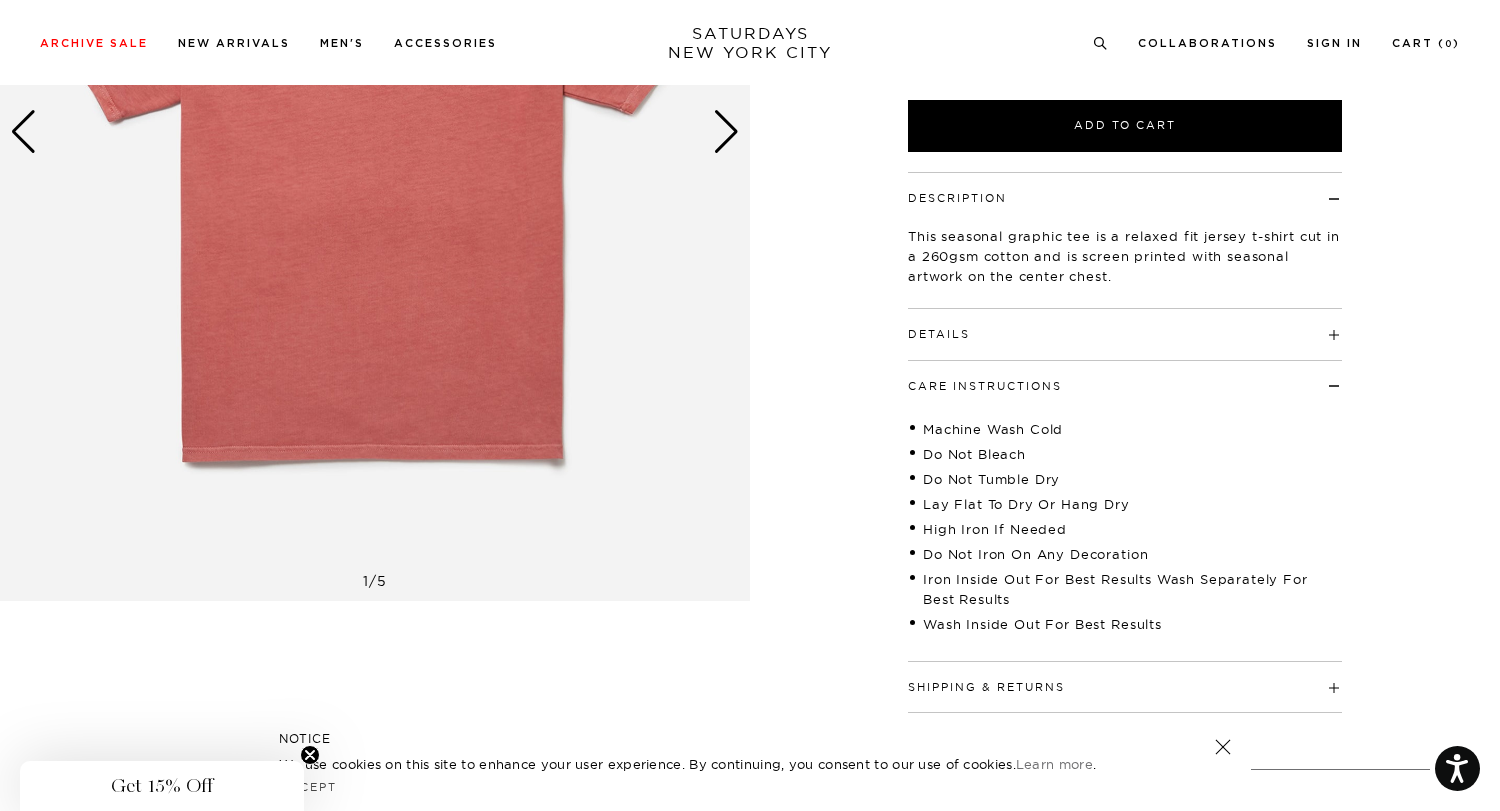 scroll, scrollTop: 440, scrollLeft: 0, axis: vertical 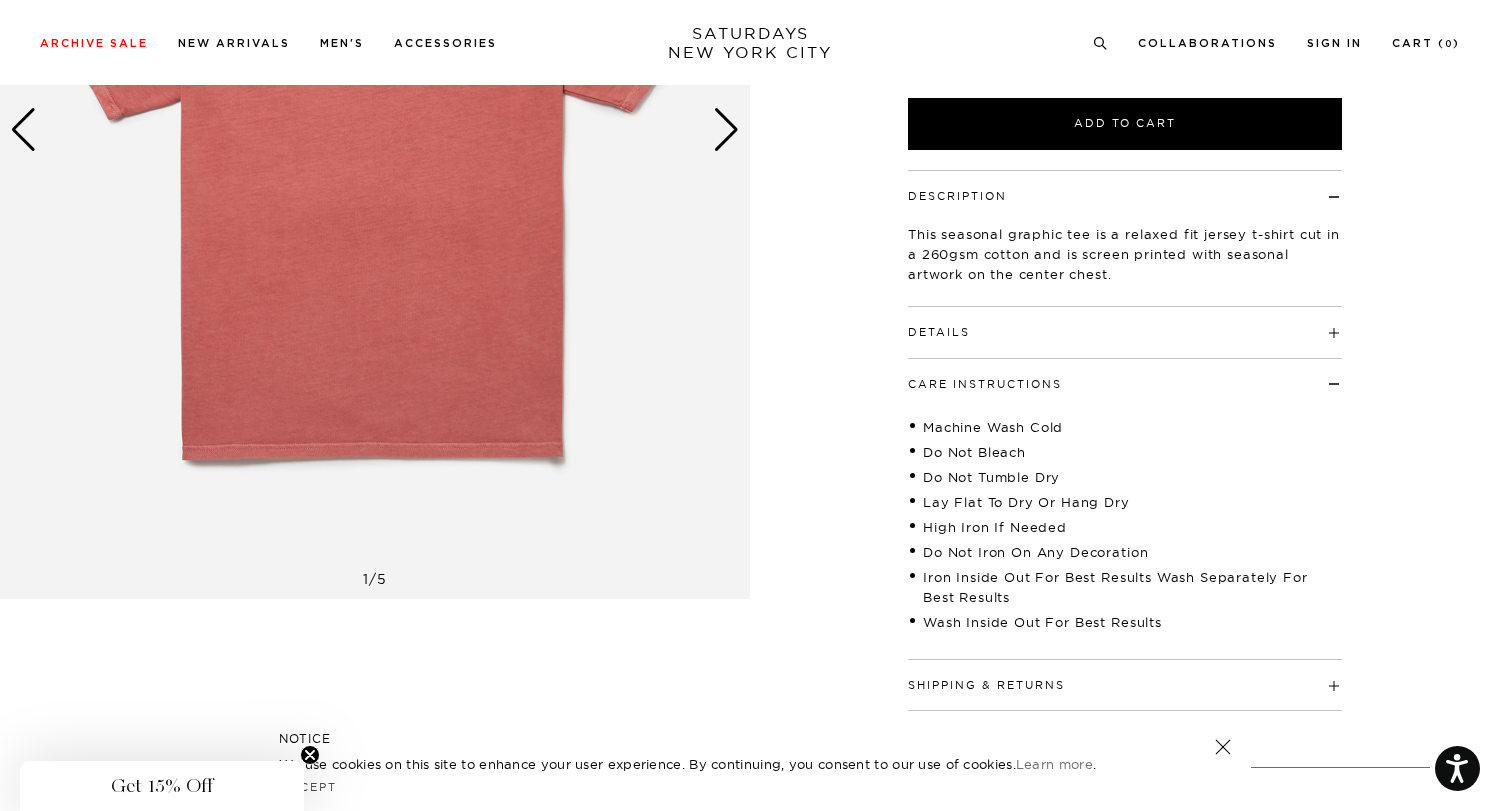 click on "Care Instructions" at bounding box center (1125, 375) 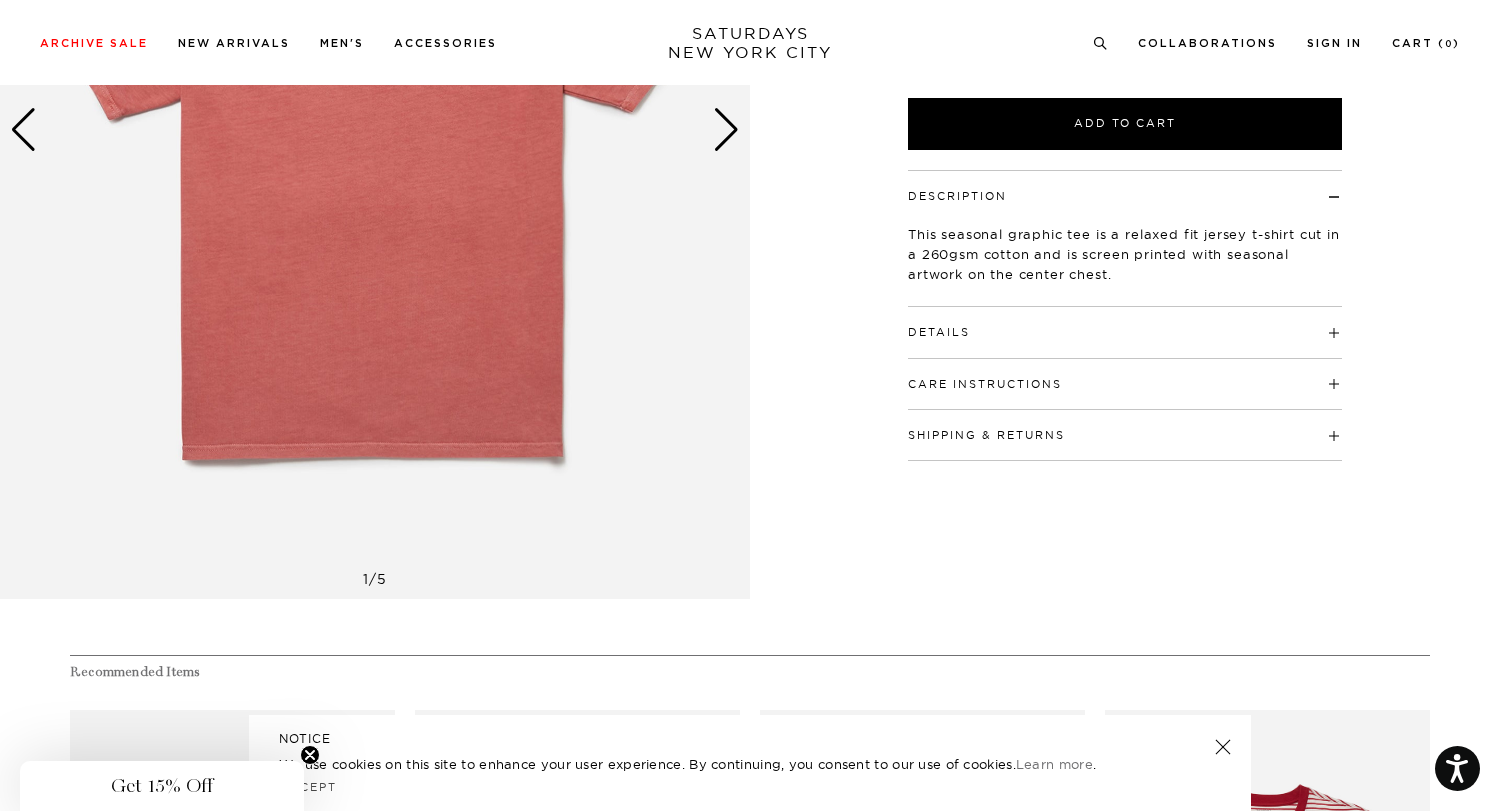 click on "Details
100% Cotton Relaxed fit Model is 6'0" and wearing a size Medium" at bounding box center [1125, 332] 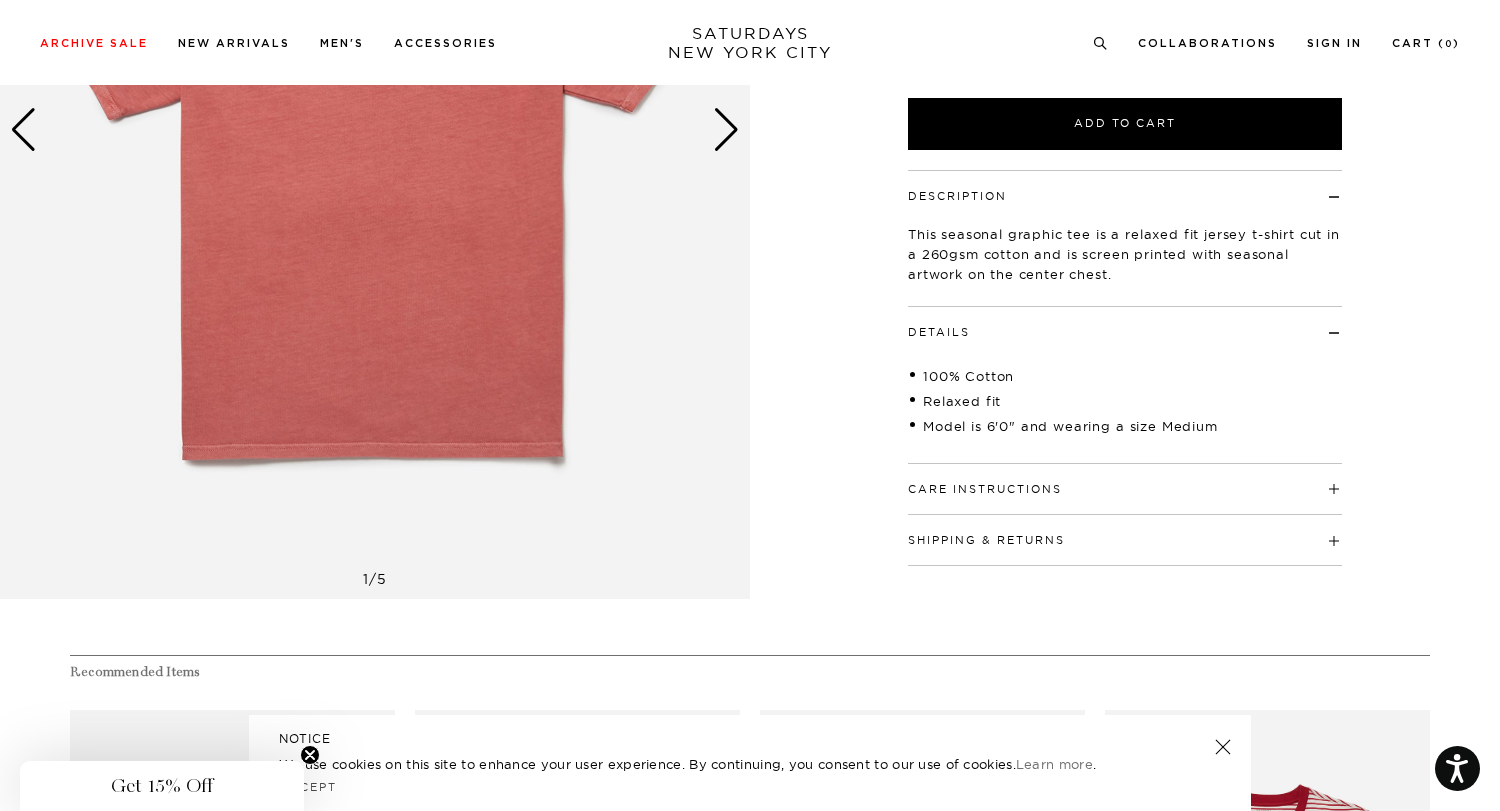 click on "Details" at bounding box center (939, 332) 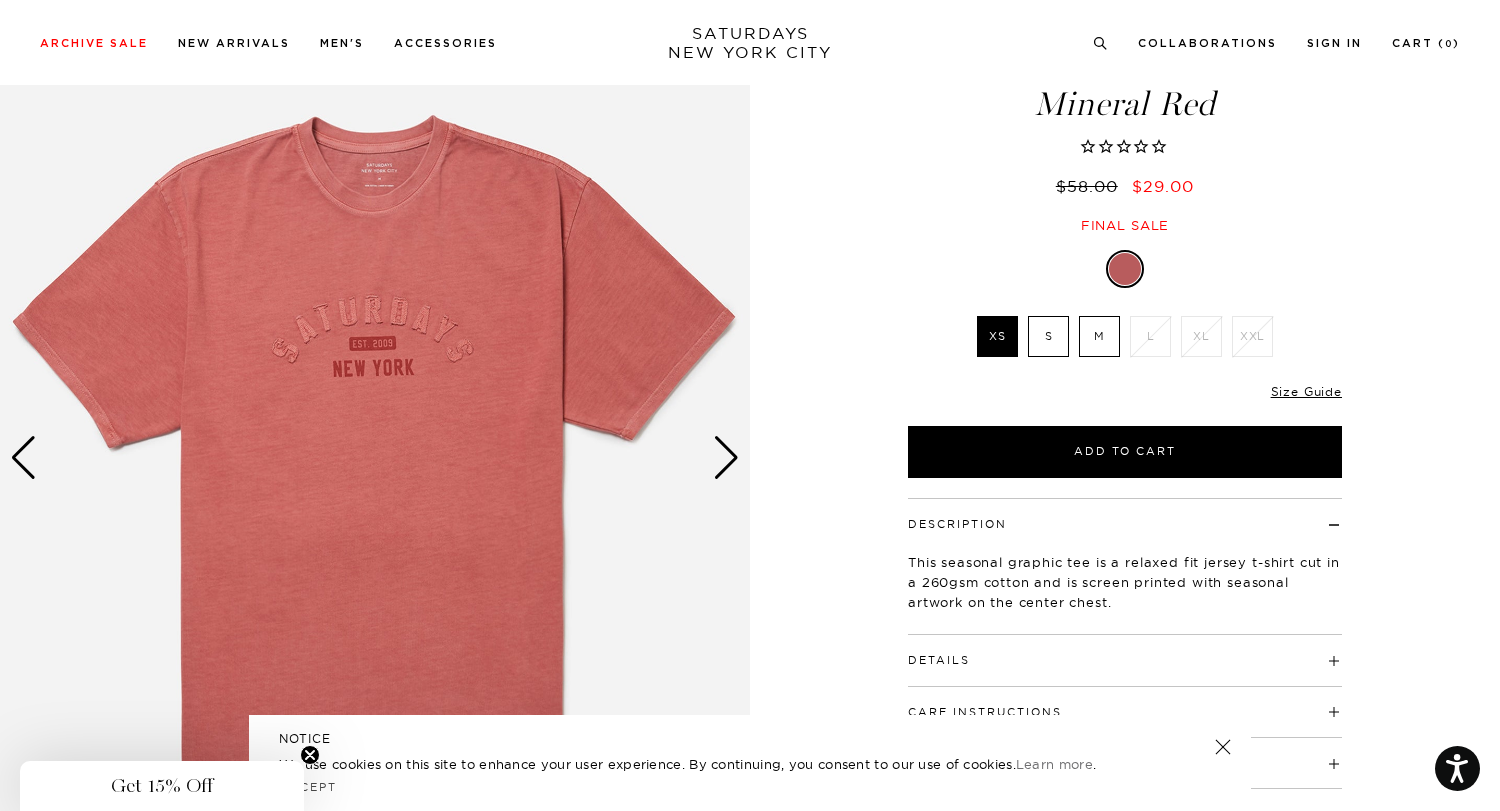 scroll, scrollTop: 111, scrollLeft: 0, axis: vertical 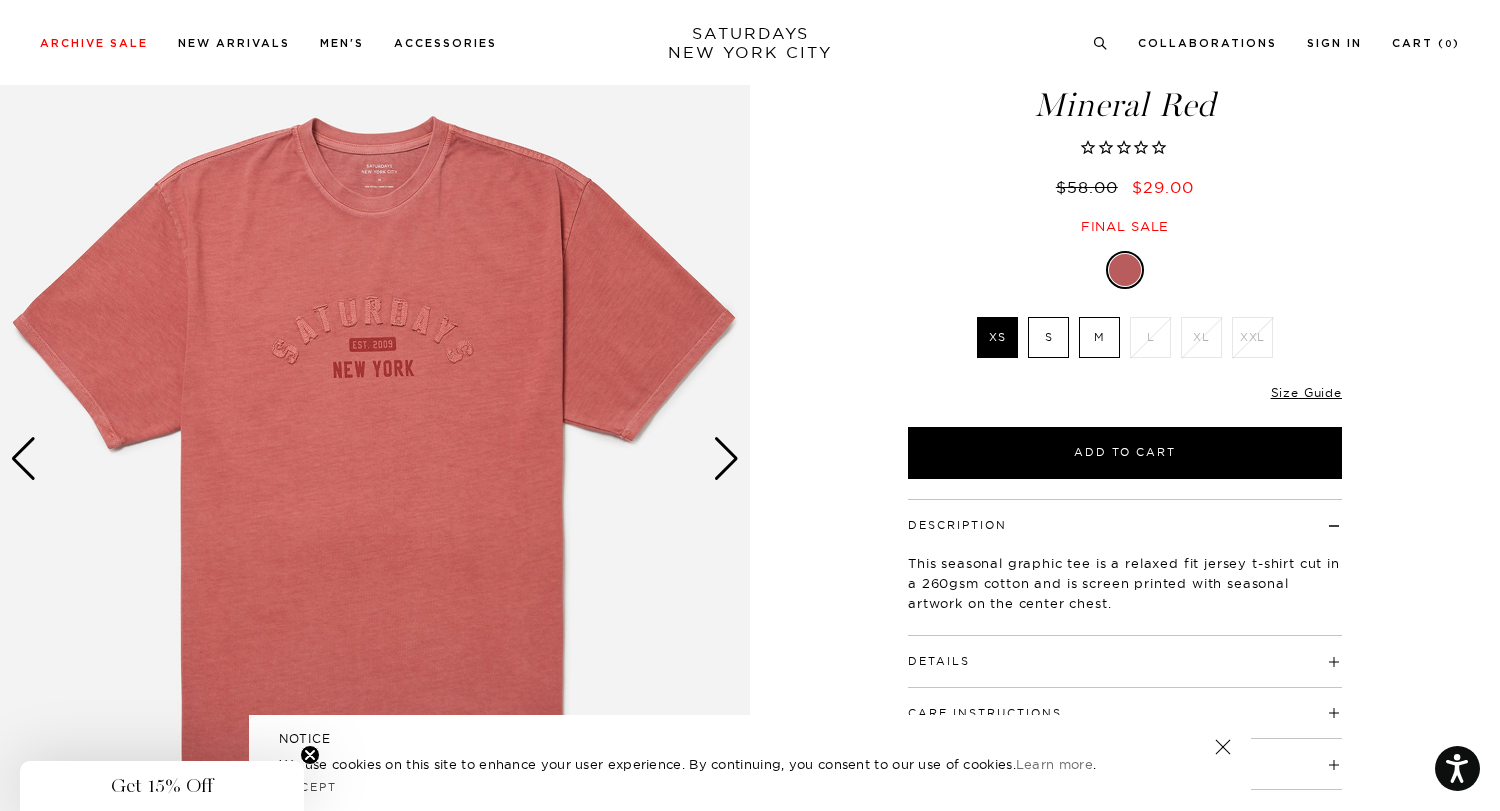 click at bounding box center (726, 459) 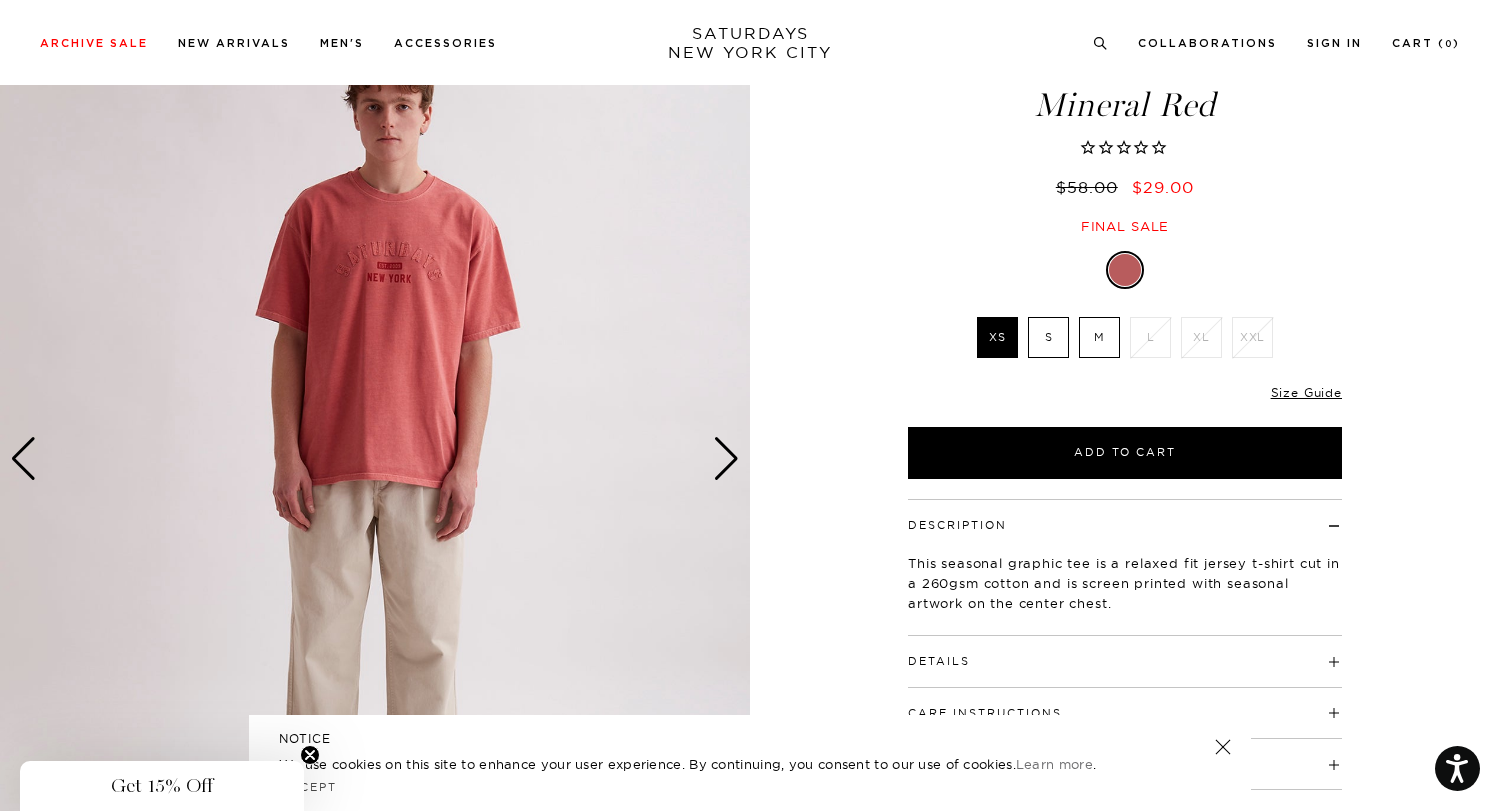 scroll, scrollTop: 0, scrollLeft: 0, axis: both 